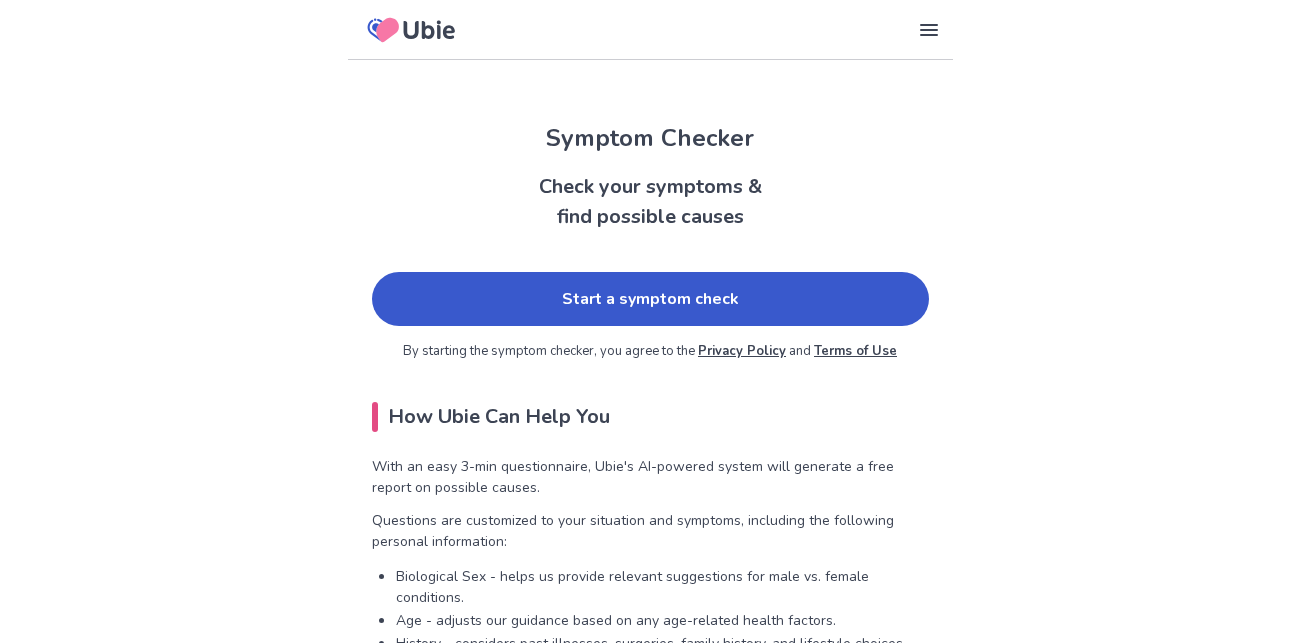 scroll, scrollTop: 0, scrollLeft: 0, axis: both 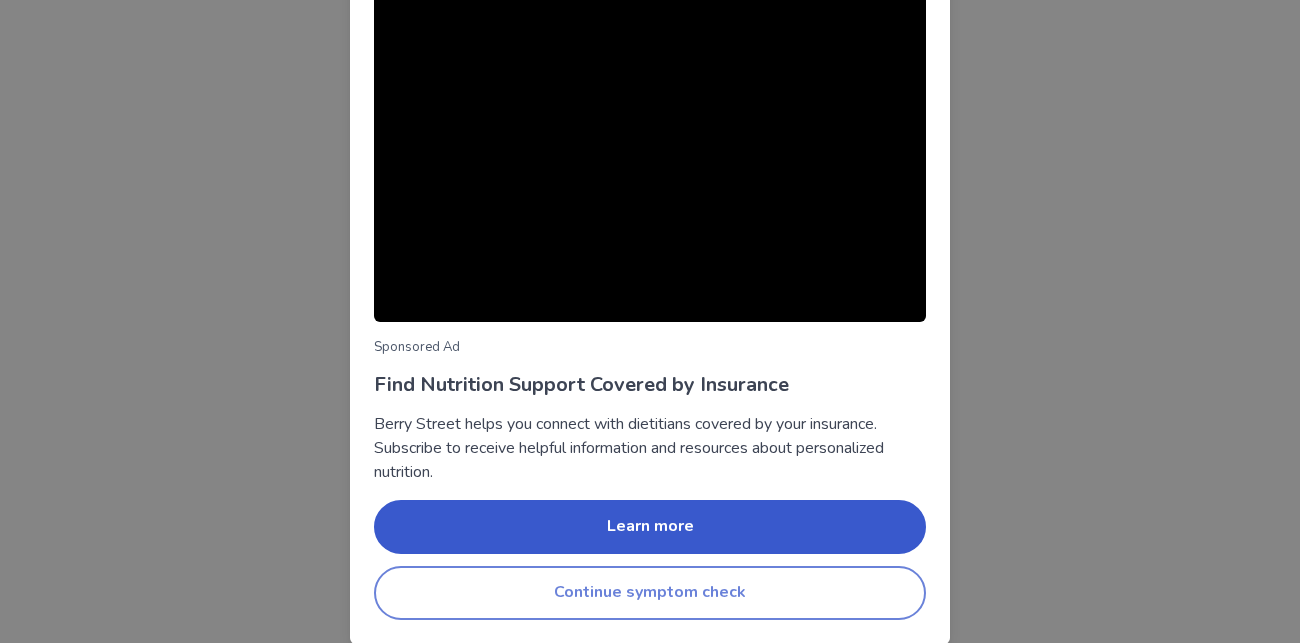 click on "Continue symptom check" at bounding box center [650, 593] 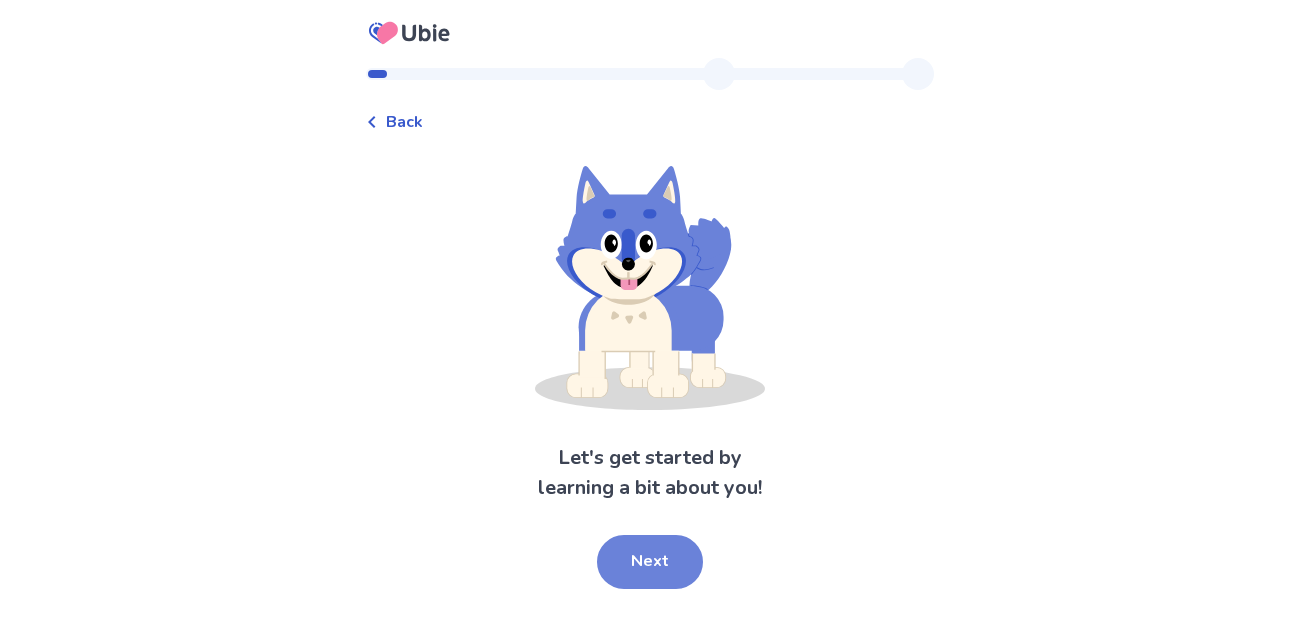 click on "Next" at bounding box center [650, 562] 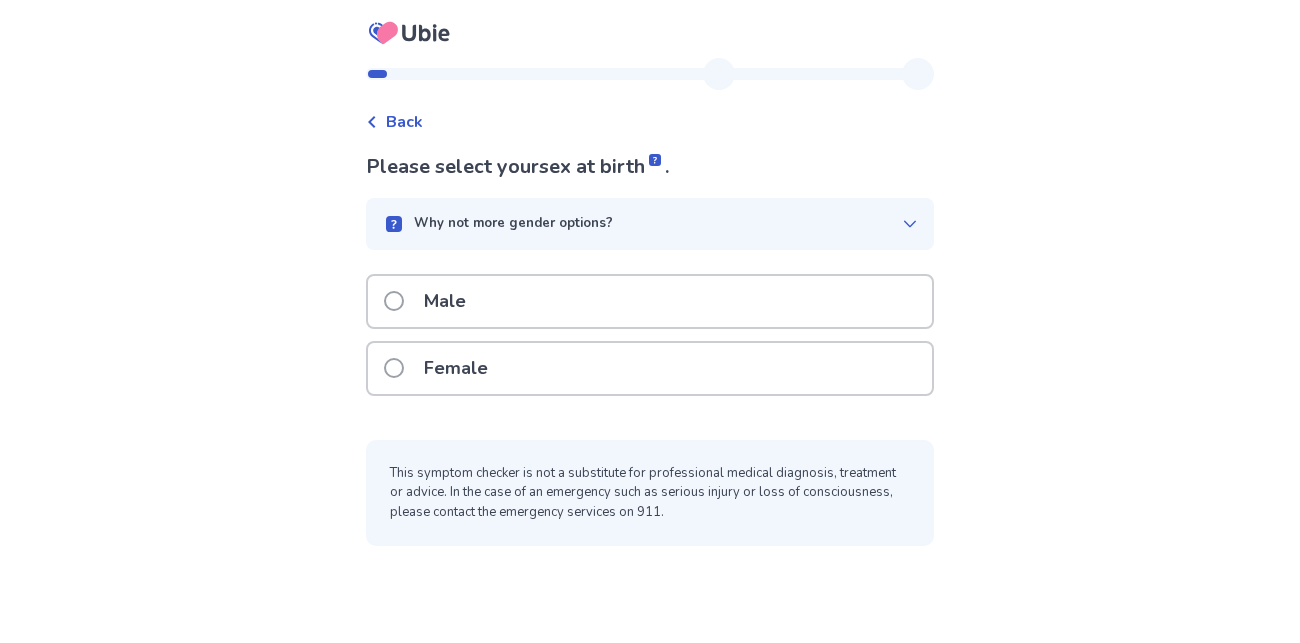 click on "Female" at bounding box center [650, 368] 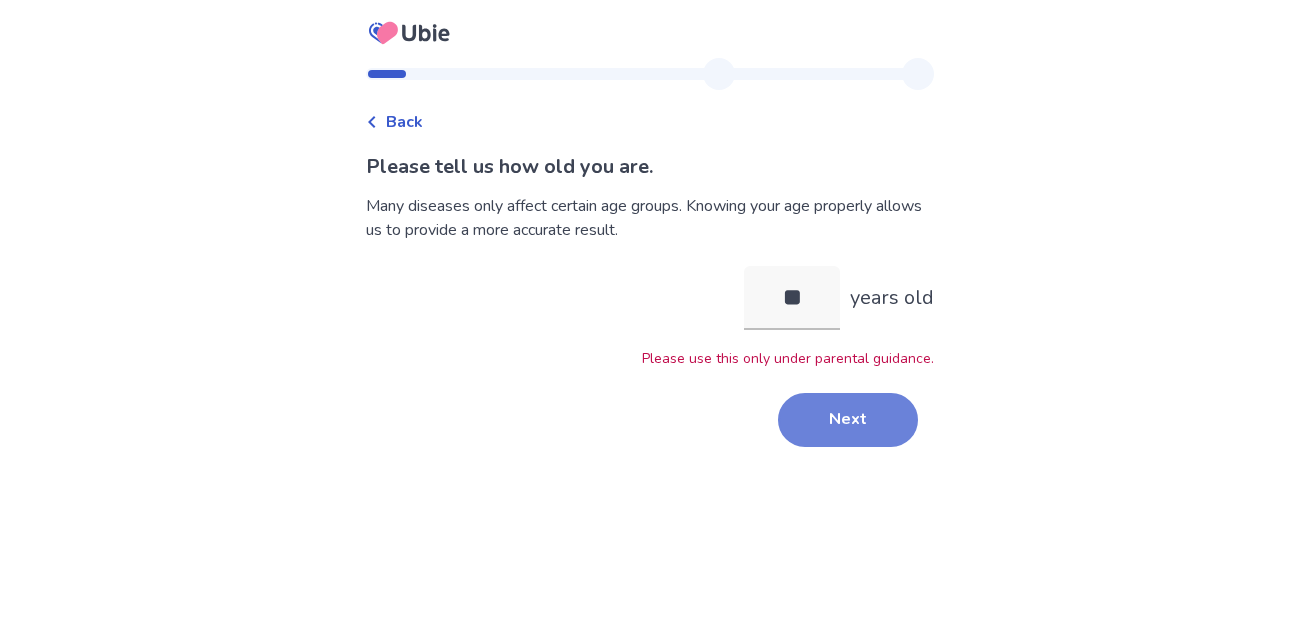 type on "**" 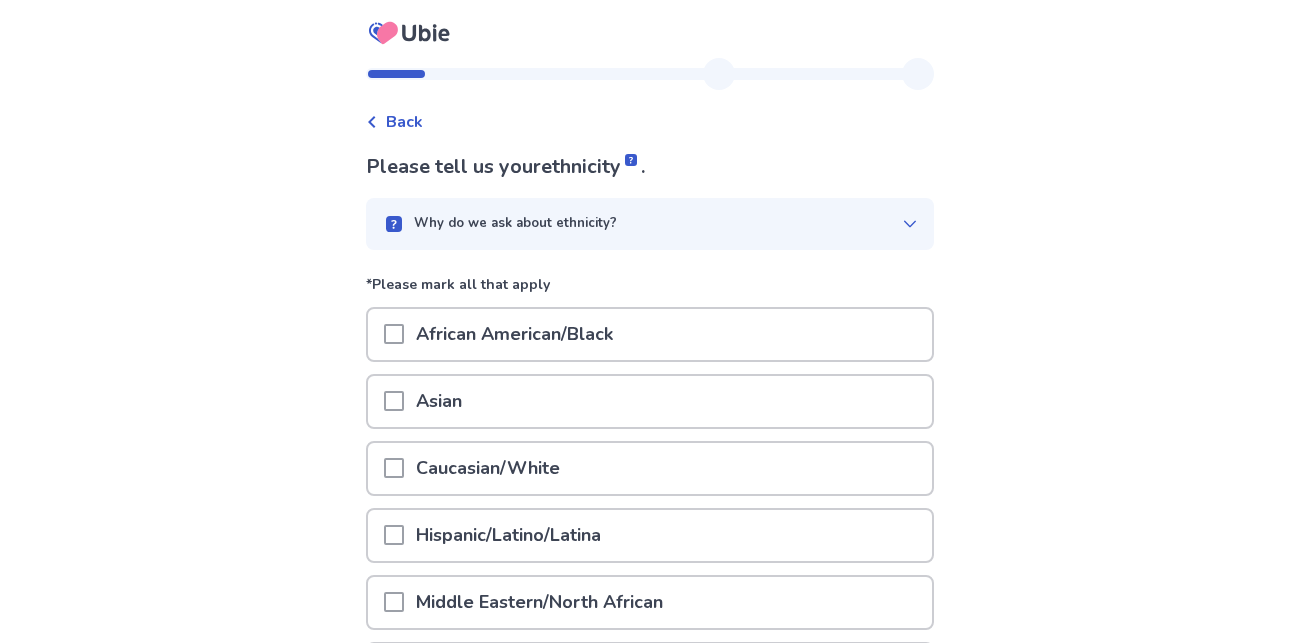 click on "Back" at bounding box center [404, 122] 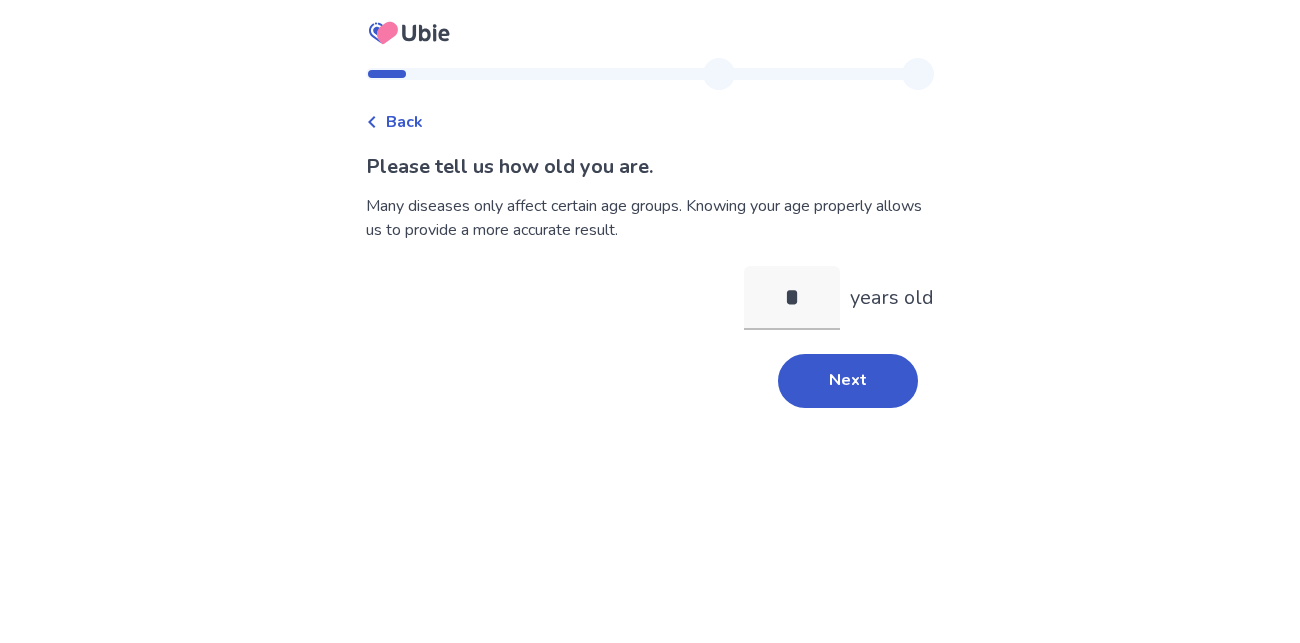 type on "**" 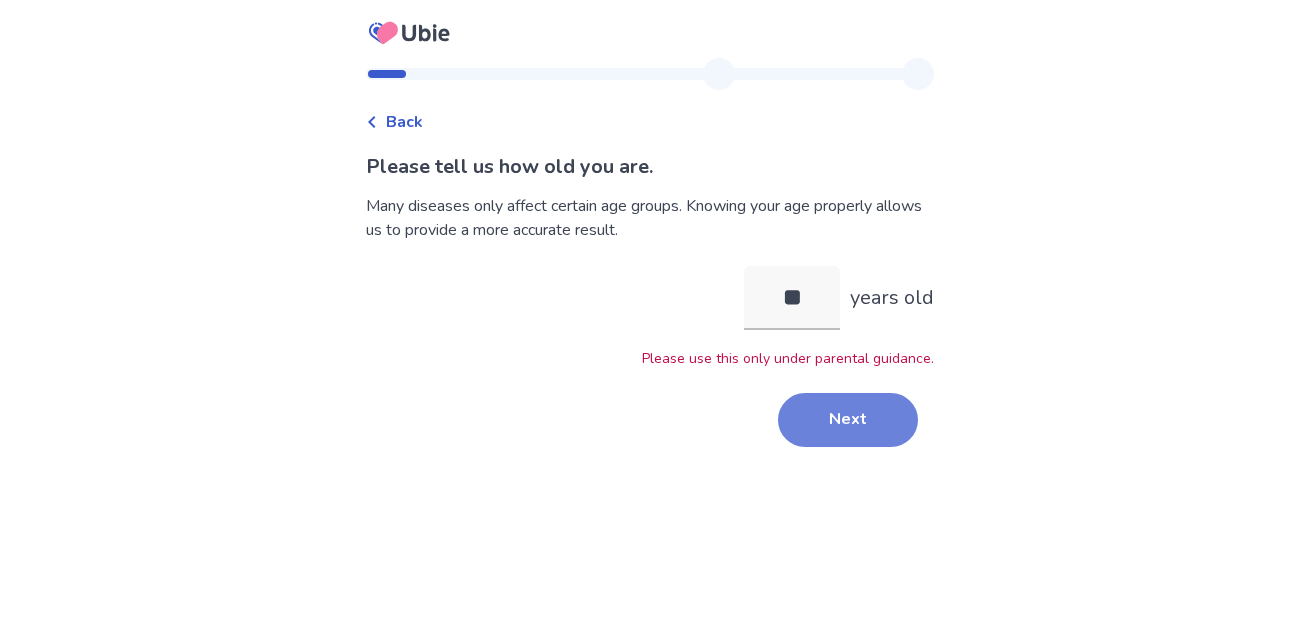 click on "Next" at bounding box center (848, 420) 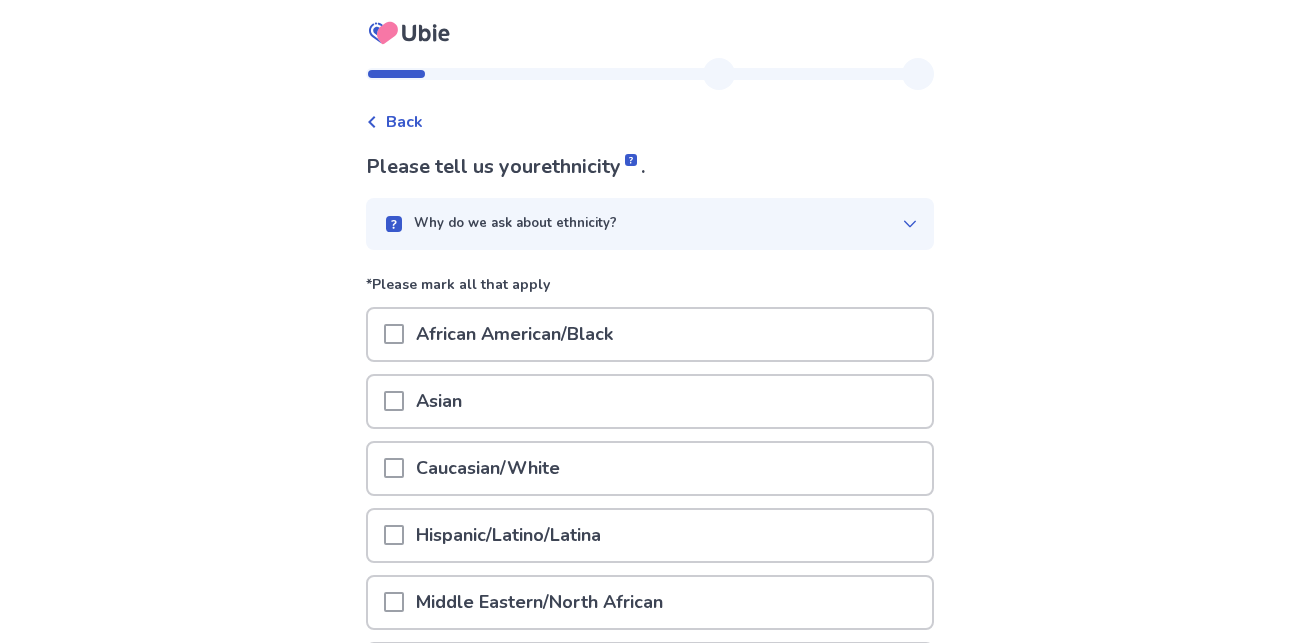 scroll, scrollTop: 70, scrollLeft: 0, axis: vertical 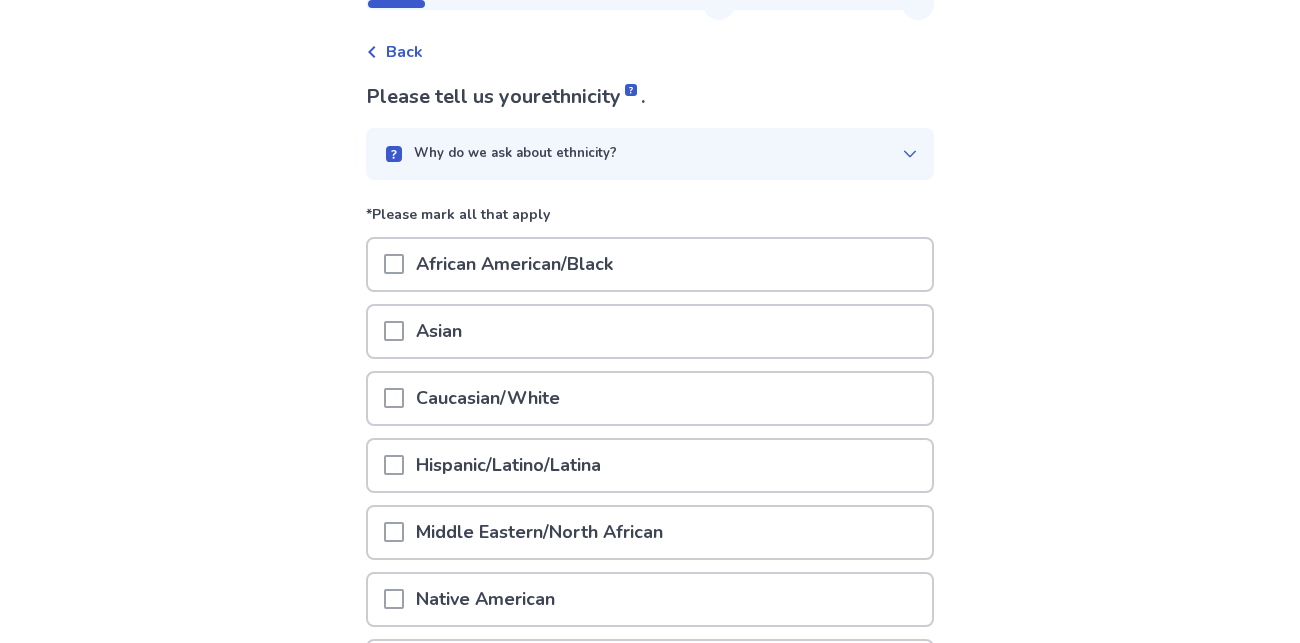 click on "Caucasian/White" at bounding box center [650, 398] 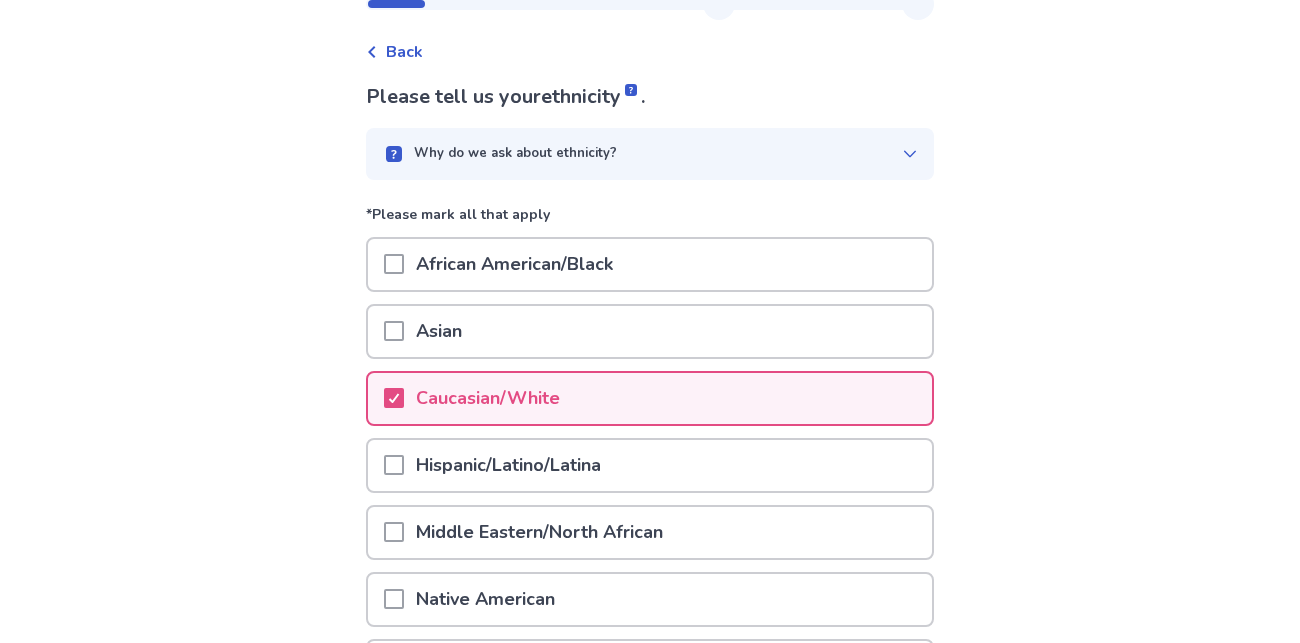 scroll, scrollTop: 363, scrollLeft: 0, axis: vertical 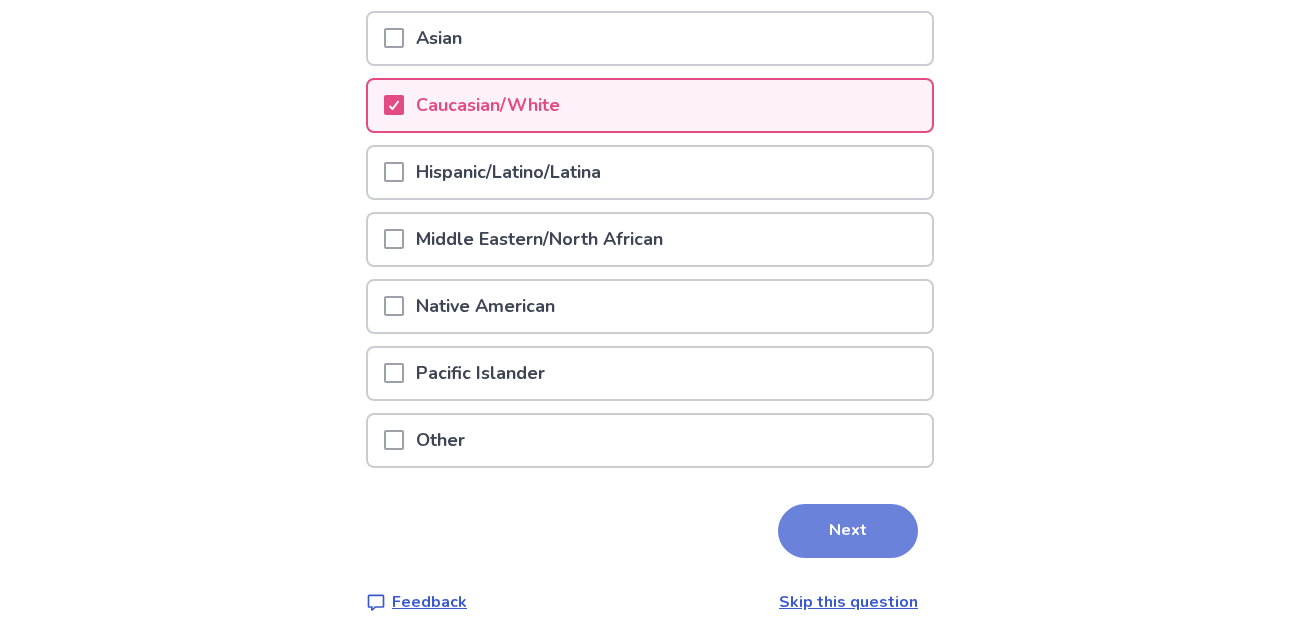 click on "Next" at bounding box center (848, 531) 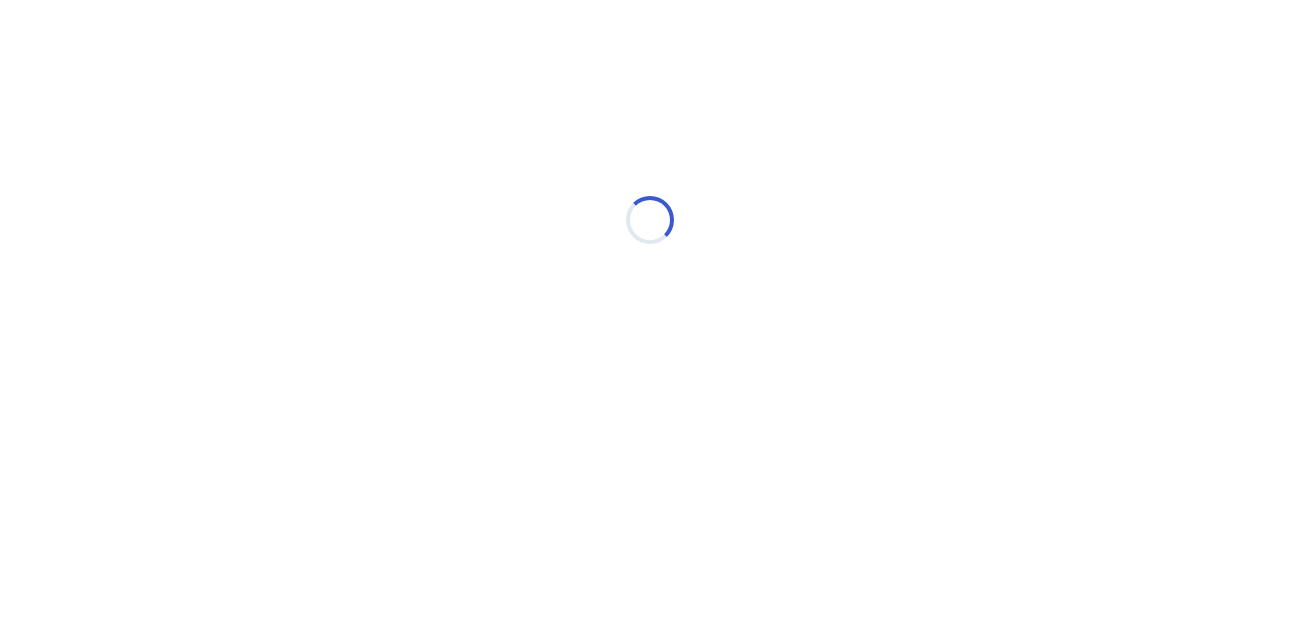 scroll, scrollTop: 0, scrollLeft: 0, axis: both 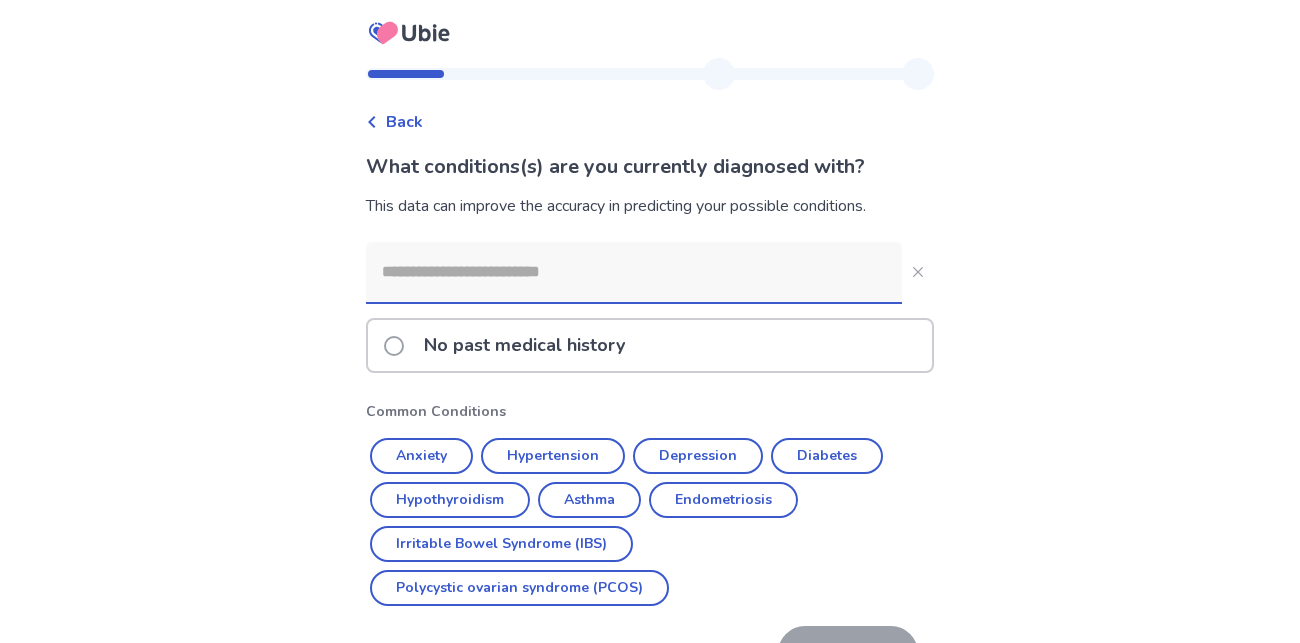 click on "No past medical history" at bounding box center [524, 345] 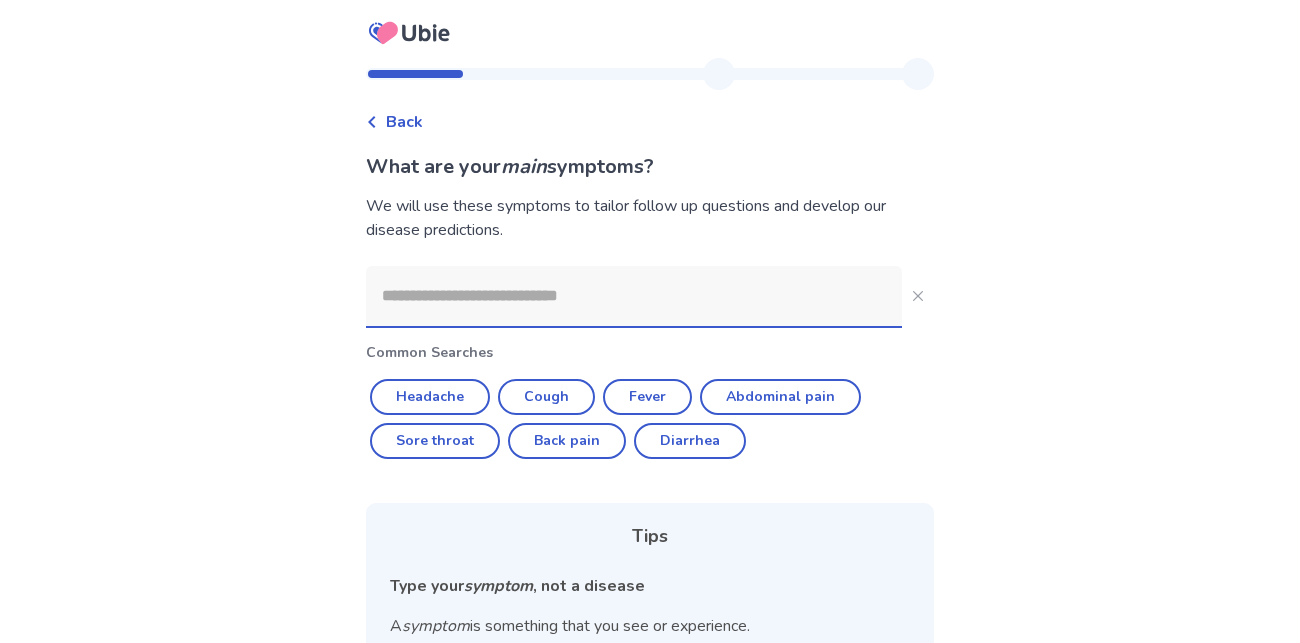 click 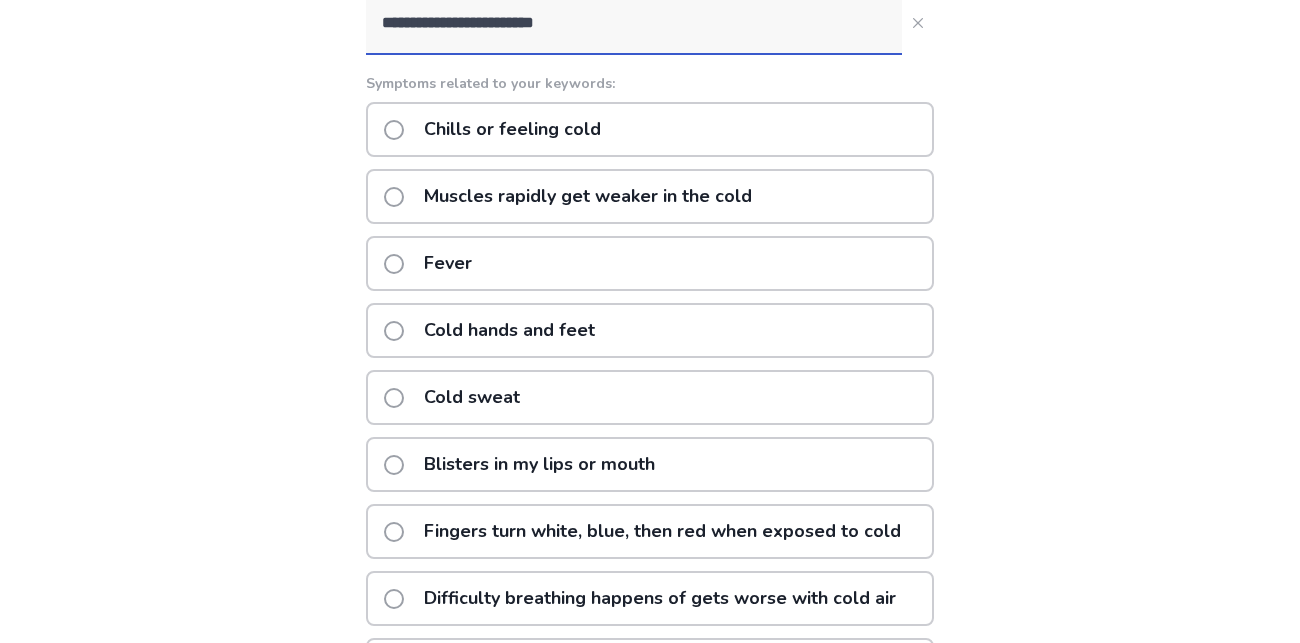 scroll, scrollTop: 272, scrollLeft: 0, axis: vertical 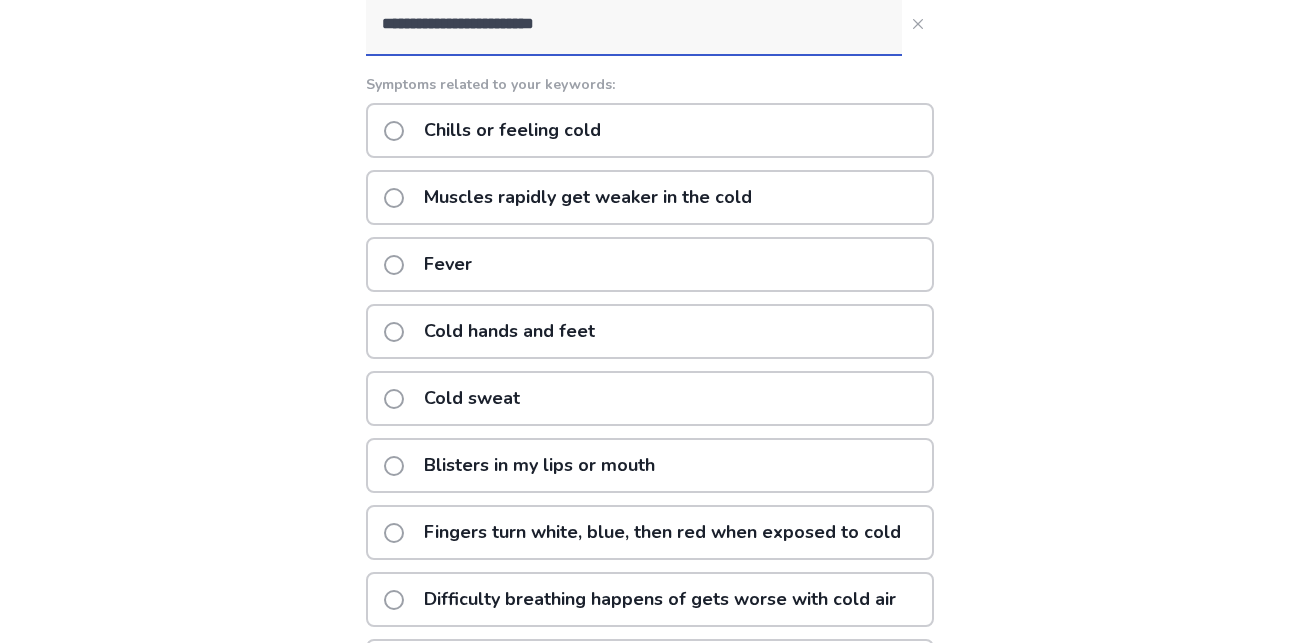 type on "**********" 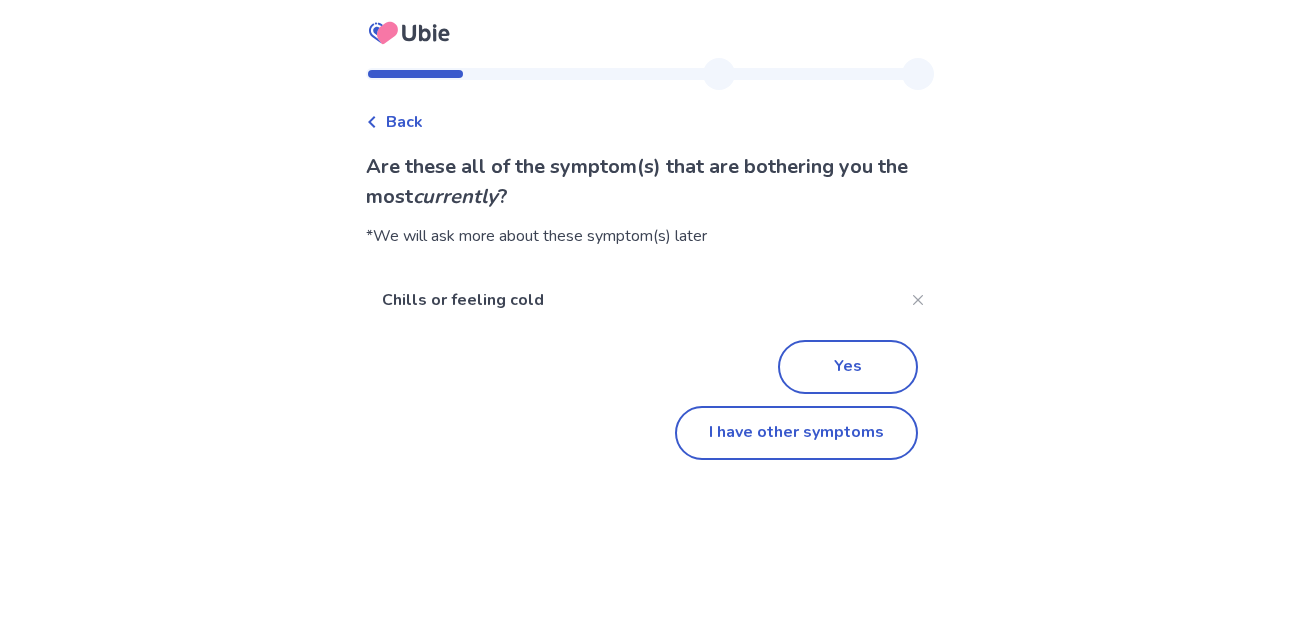 scroll, scrollTop: 0, scrollLeft: 0, axis: both 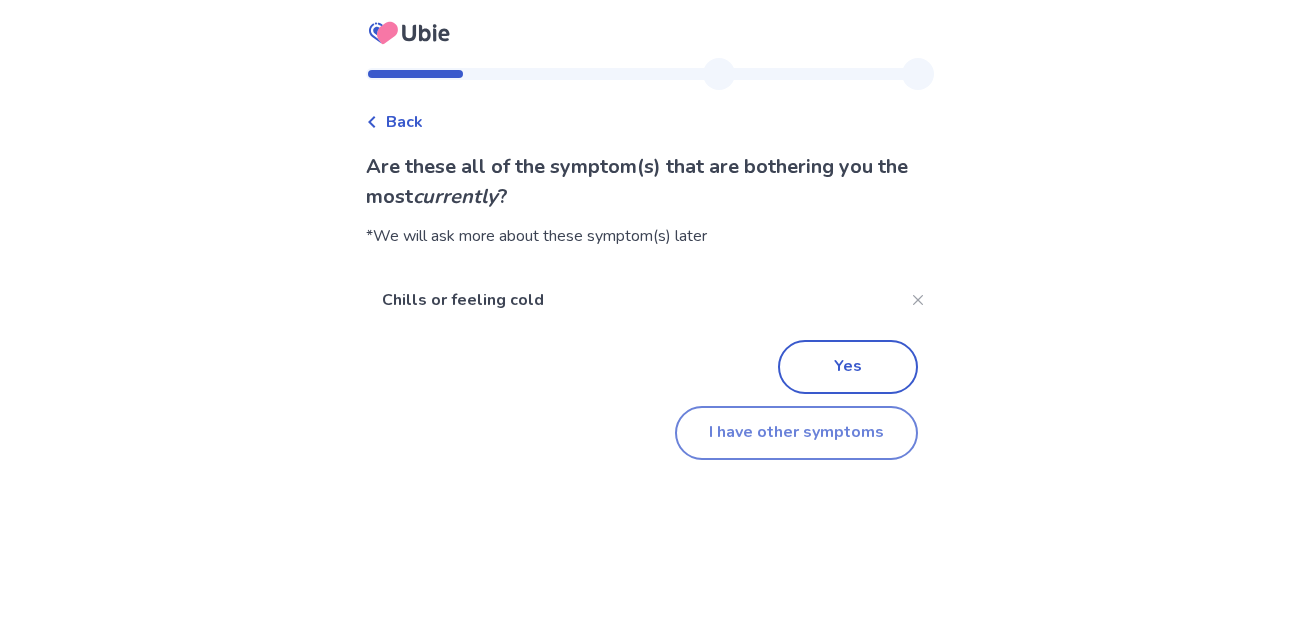 click on "I have other symptoms" 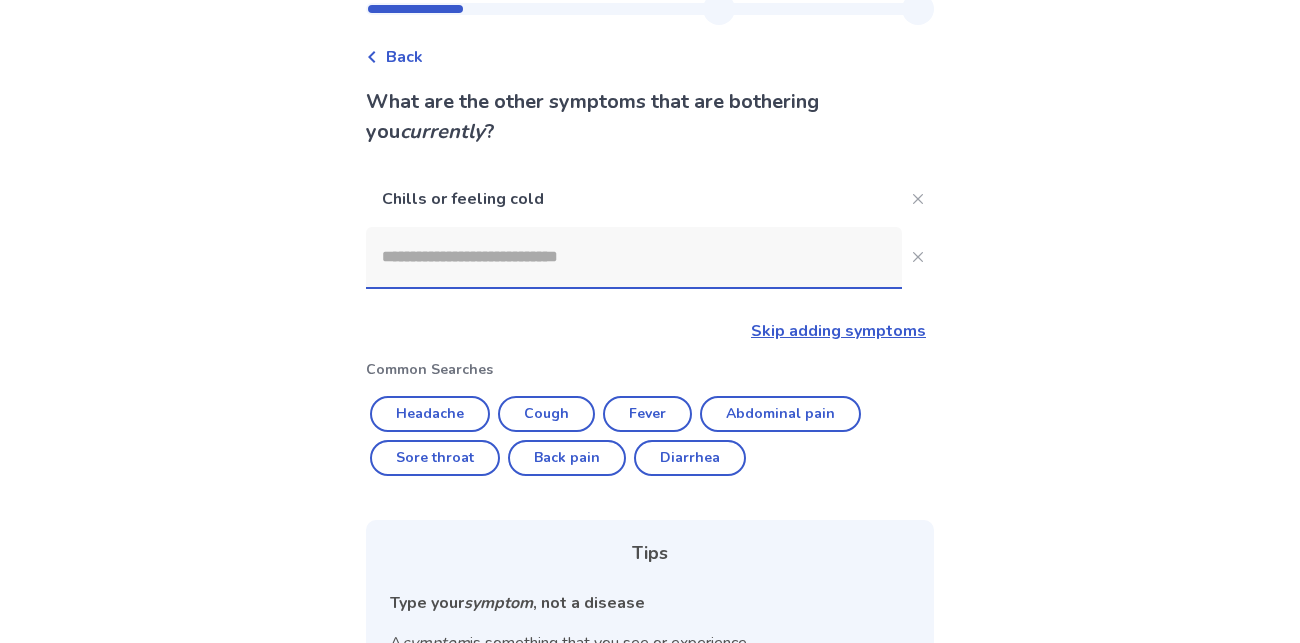 scroll, scrollTop: 45, scrollLeft: 0, axis: vertical 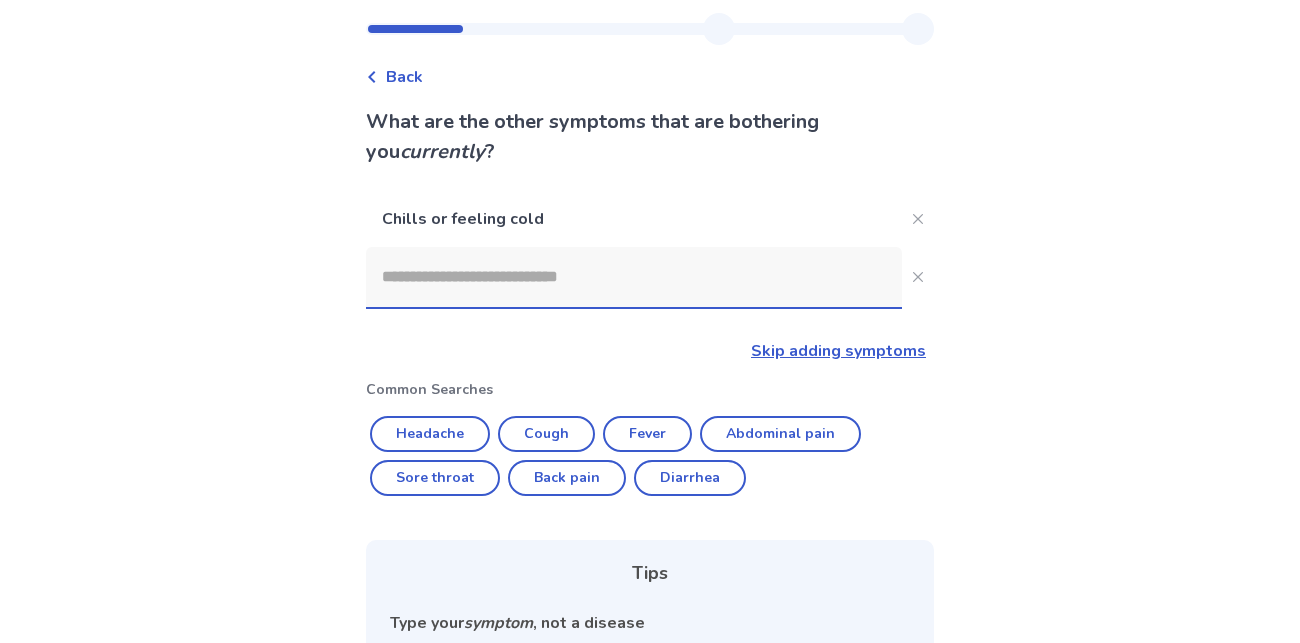 click 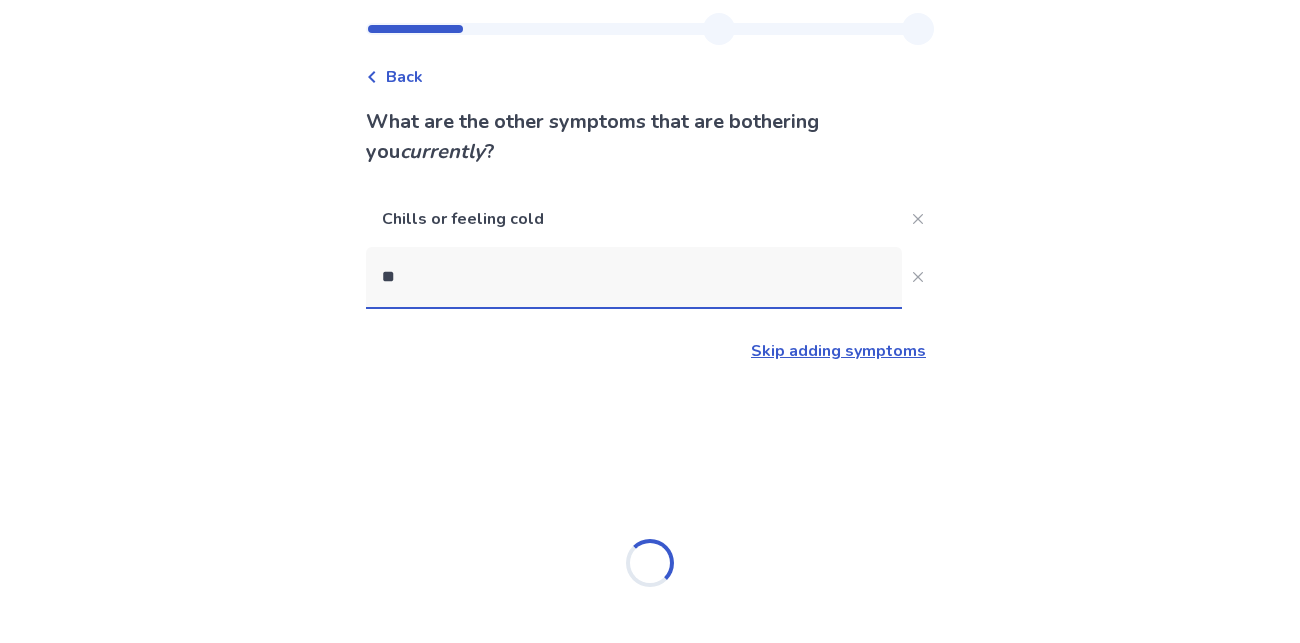 scroll, scrollTop: 0, scrollLeft: 0, axis: both 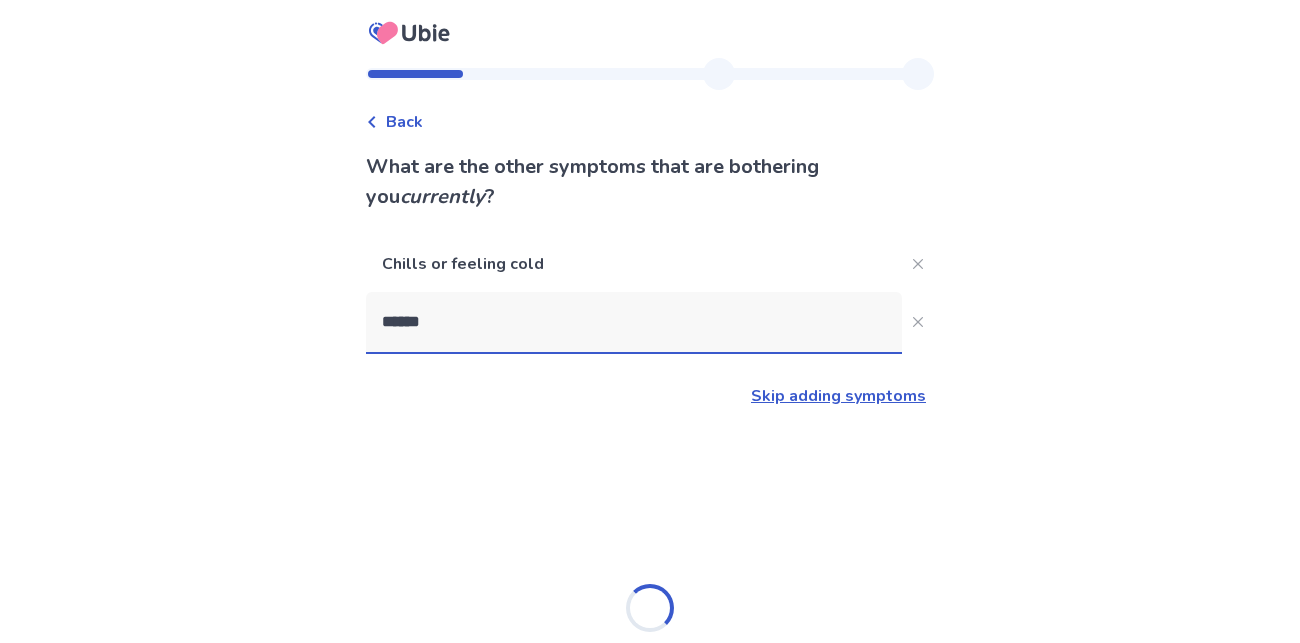 type on "*******" 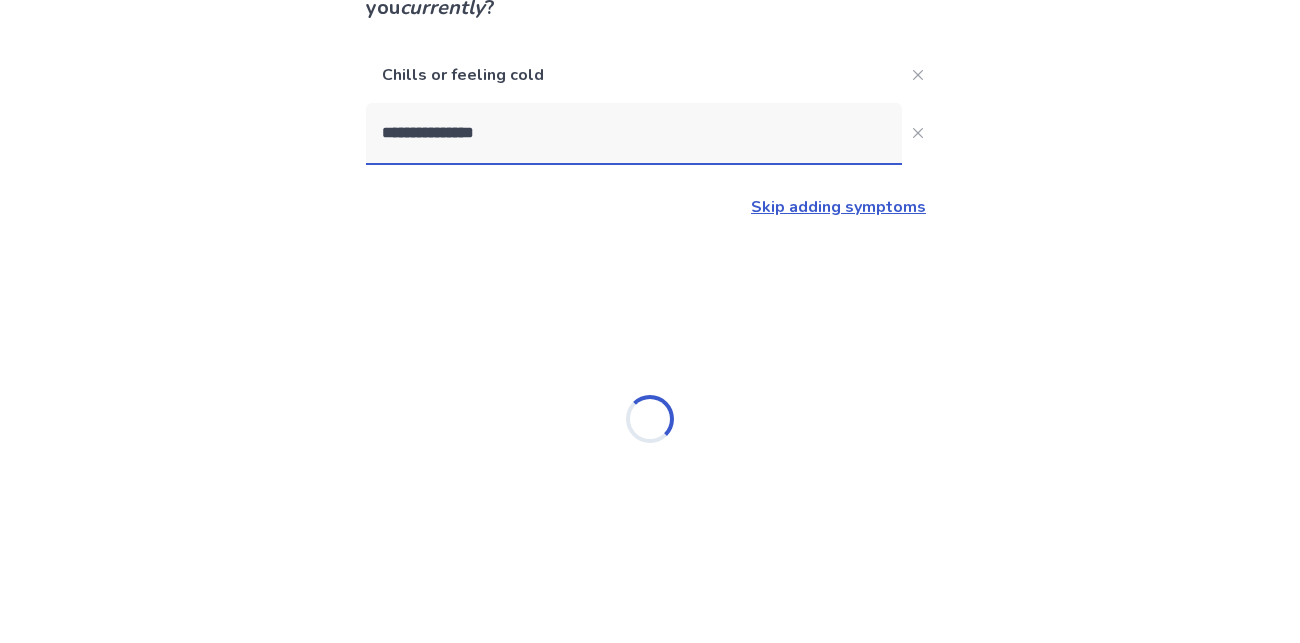 scroll, scrollTop: 188, scrollLeft: 0, axis: vertical 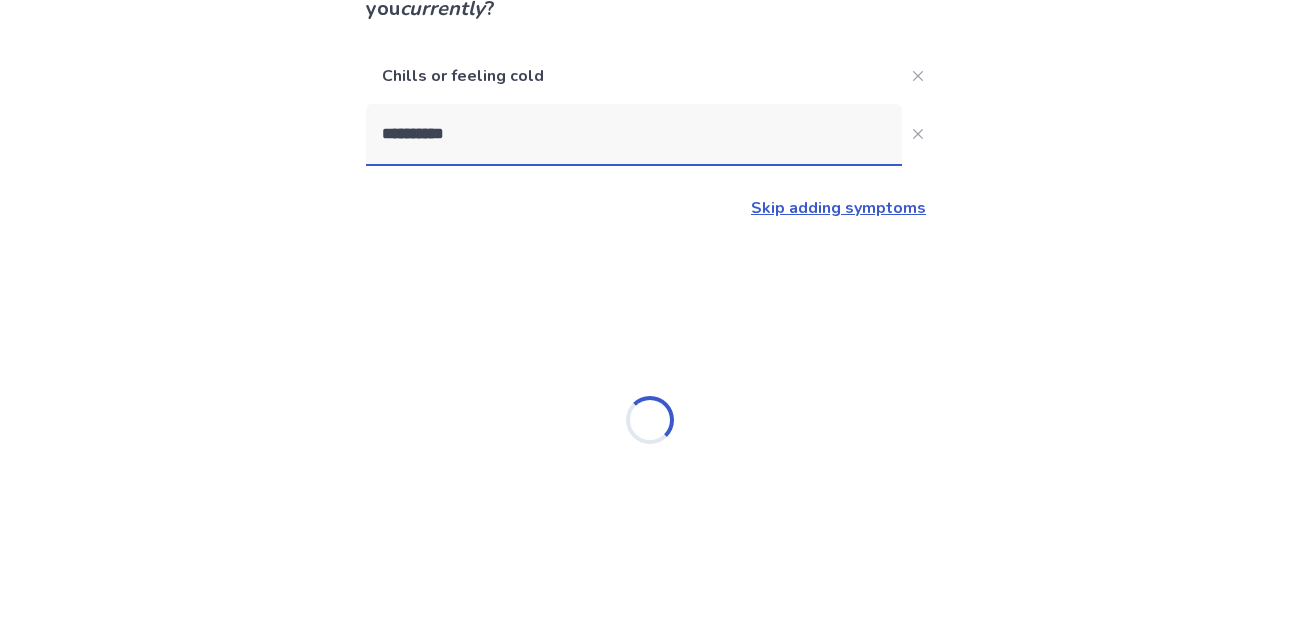 type on "********" 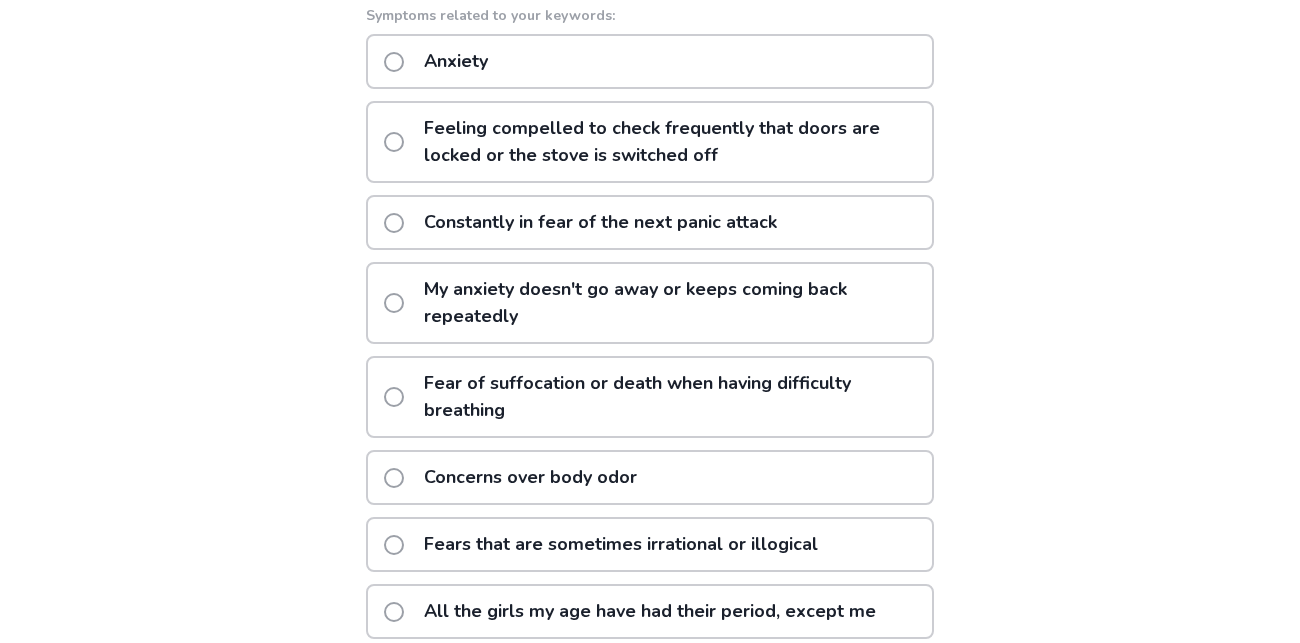 scroll, scrollTop: 314, scrollLeft: 0, axis: vertical 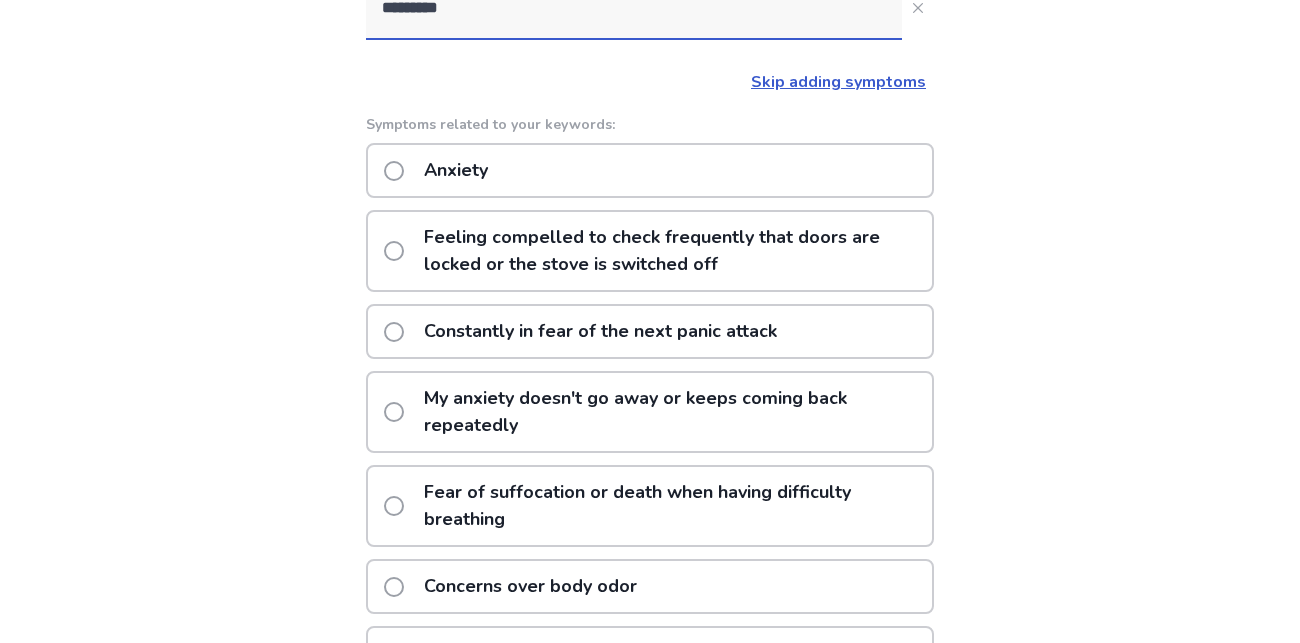 click on "Anxiety" 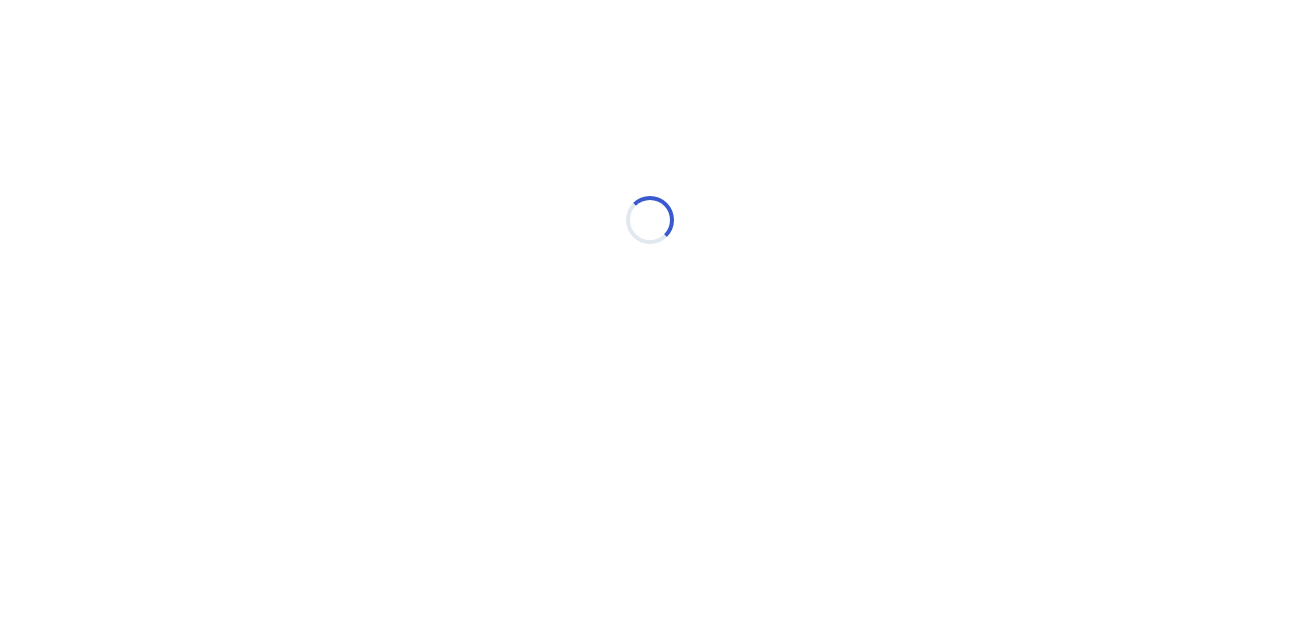 scroll, scrollTop: 0, scrollLeft: 0, axis: both 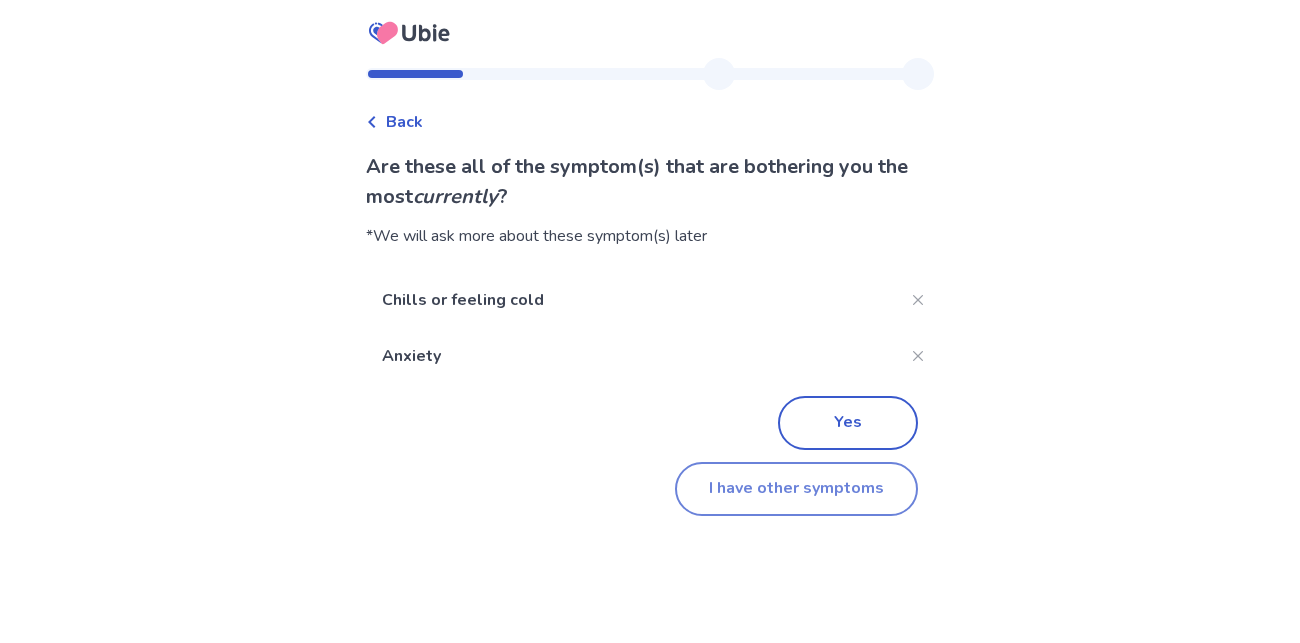 click on "I have other symptoms" 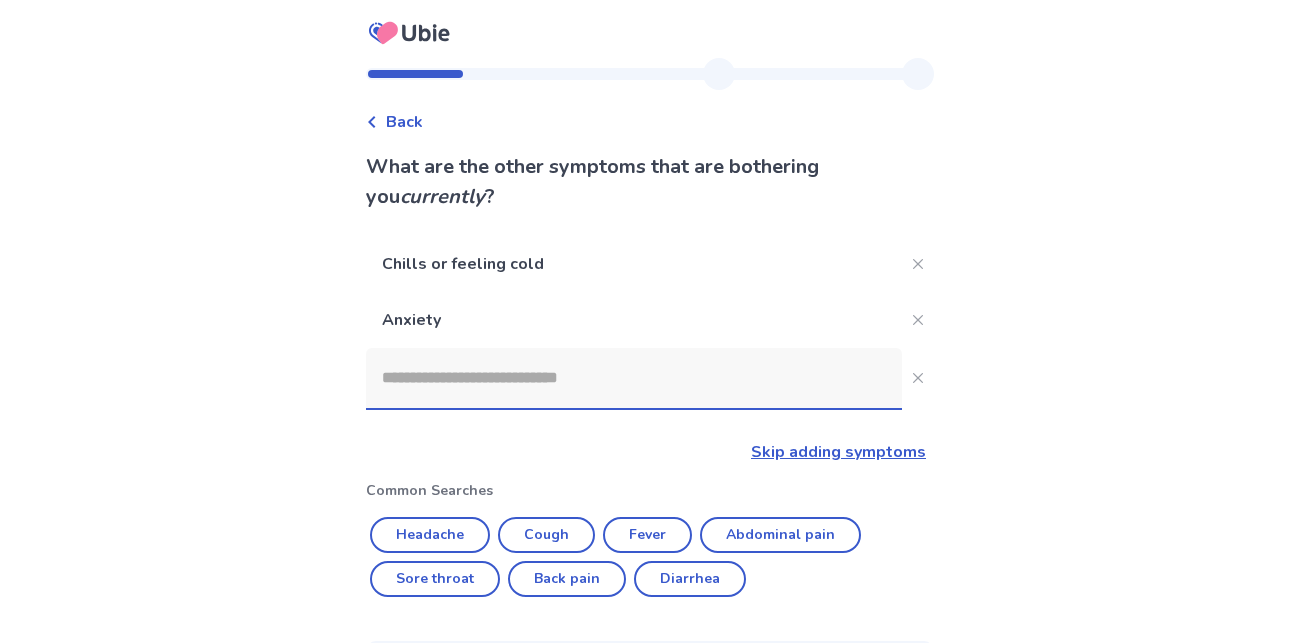 scroll, scrollTop: 314, scrollLeft: 0, axis: vertical 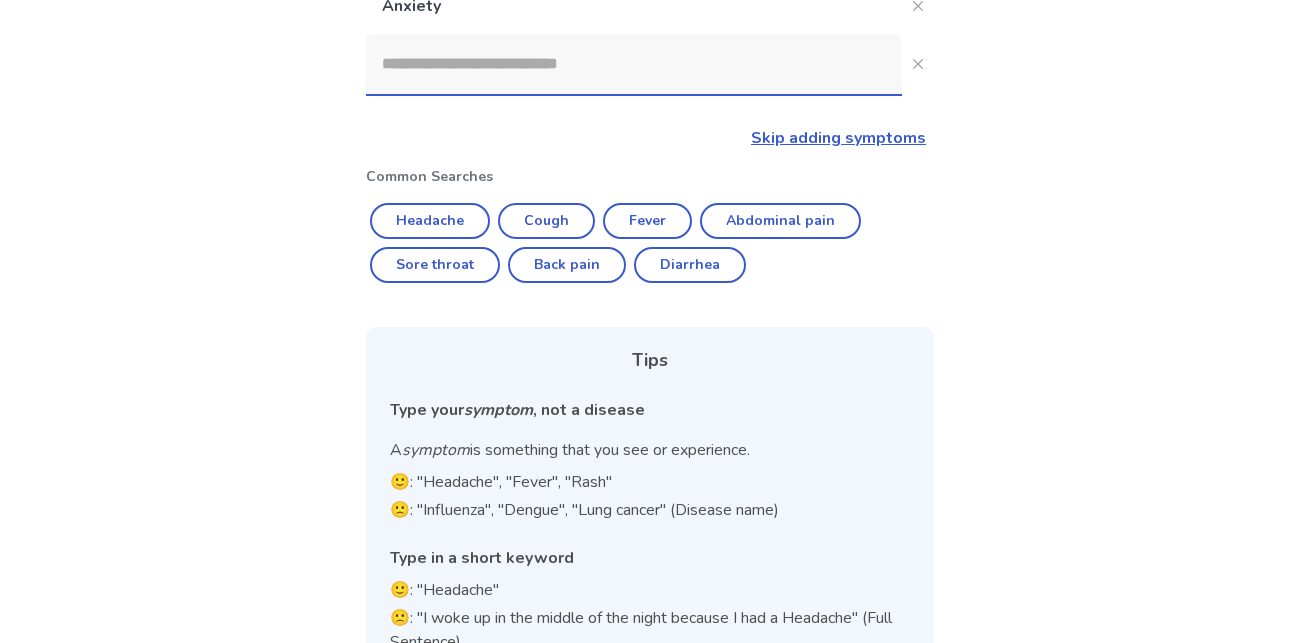 click 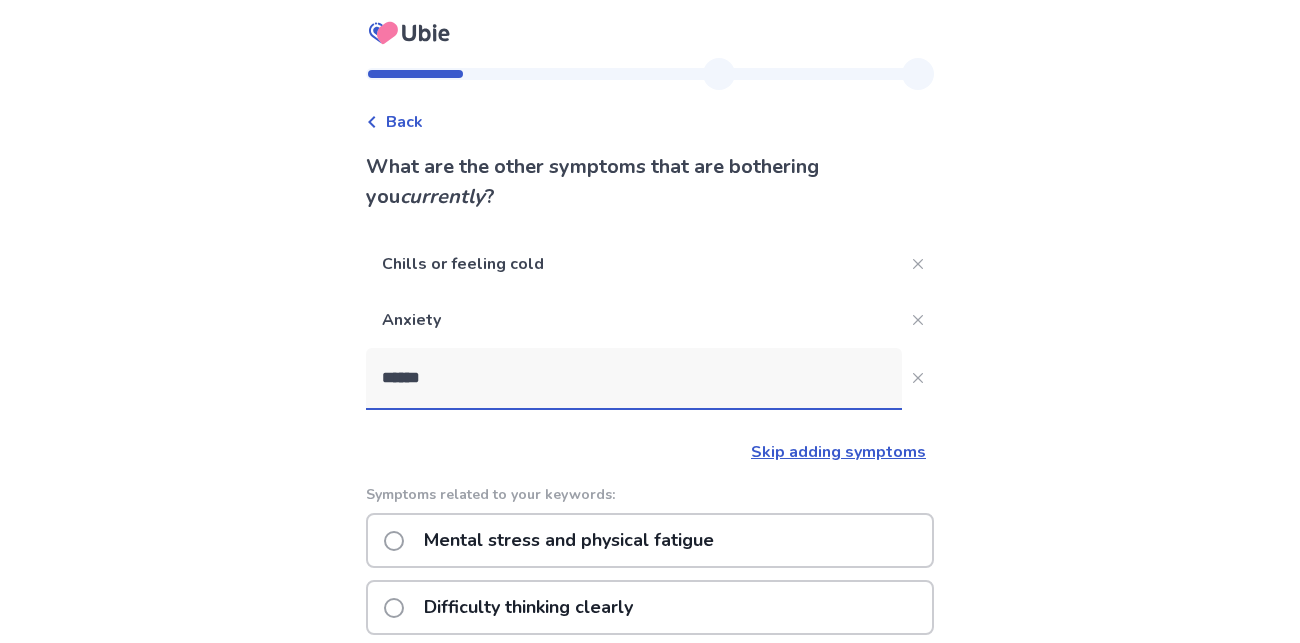scroll, scrollTop: 68, scrollLeft: 0, axis: vertical 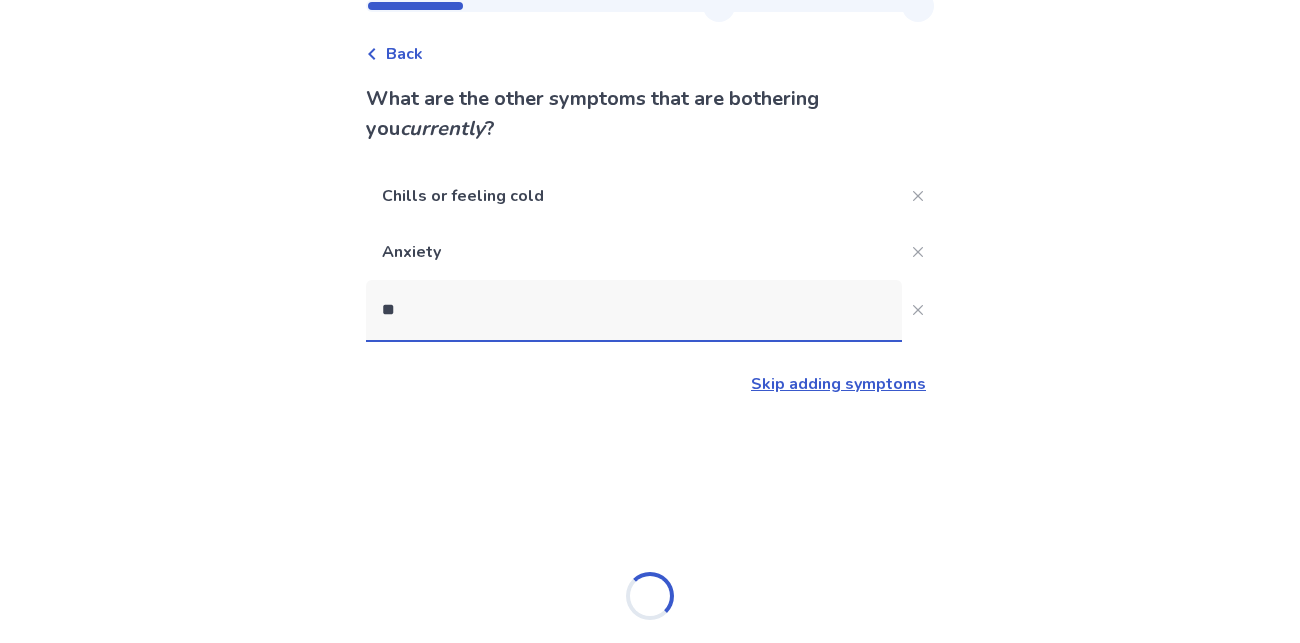 type on "*" 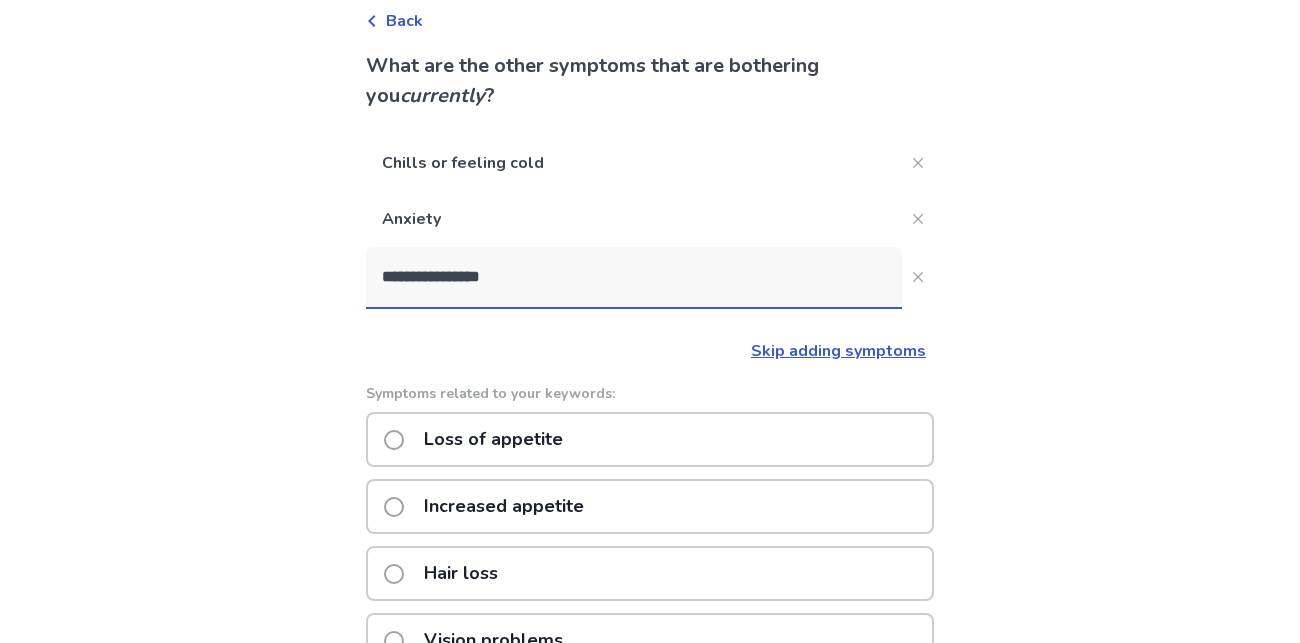 scroll, scrollTop: 100, scrollLeft: 0, axis: vertical 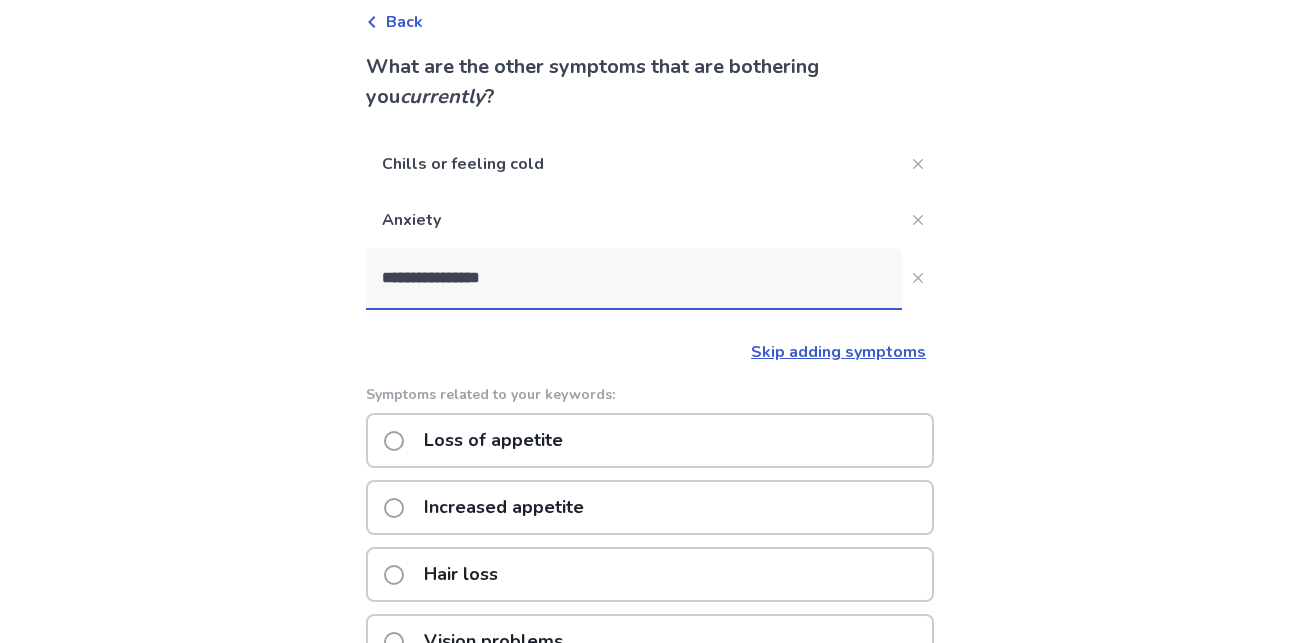 type on "**********" 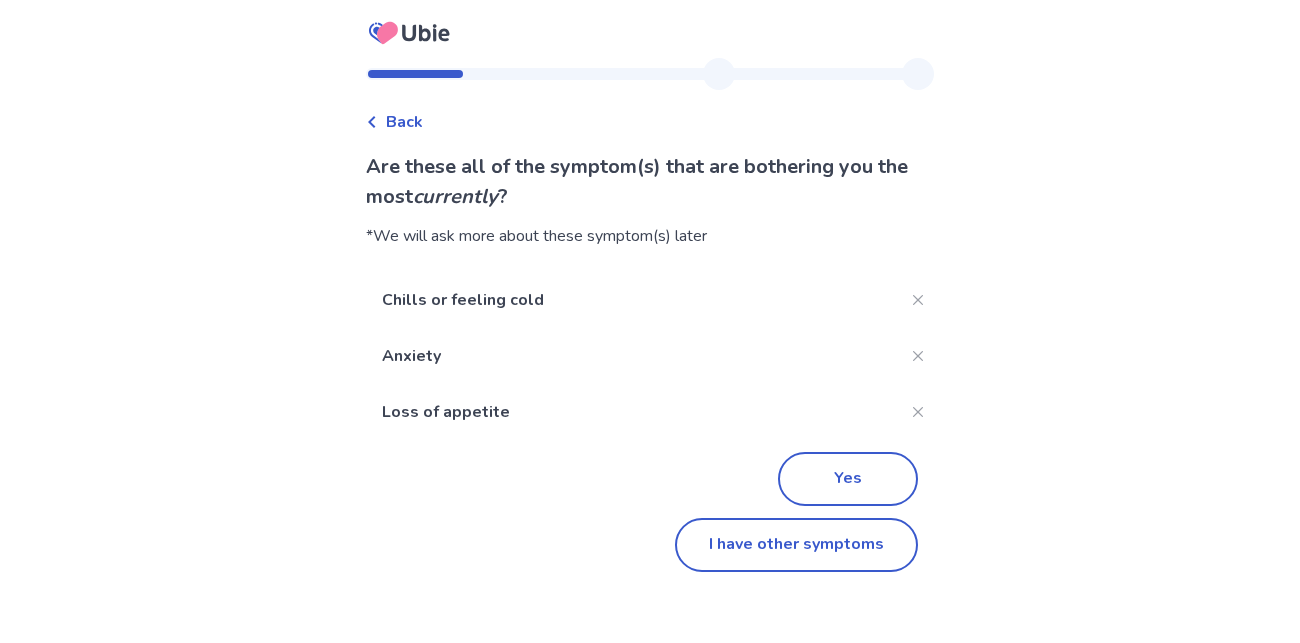 scroll, scrollTop: 0, scrollLeft: 0, axis: both 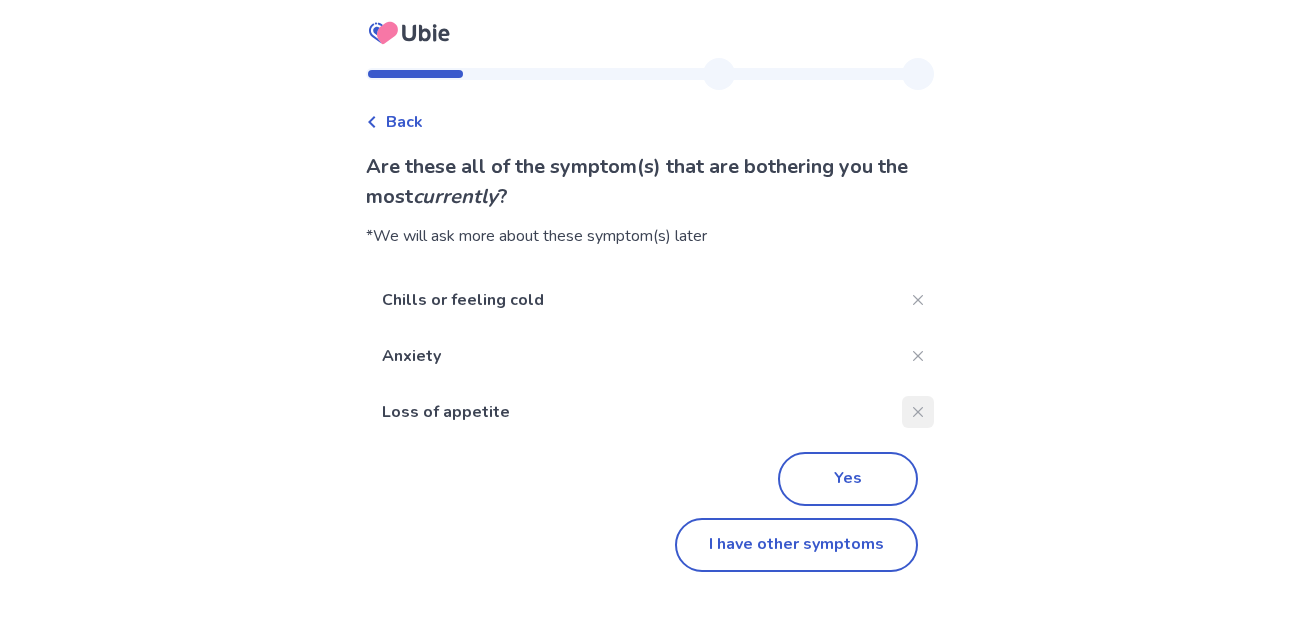 click 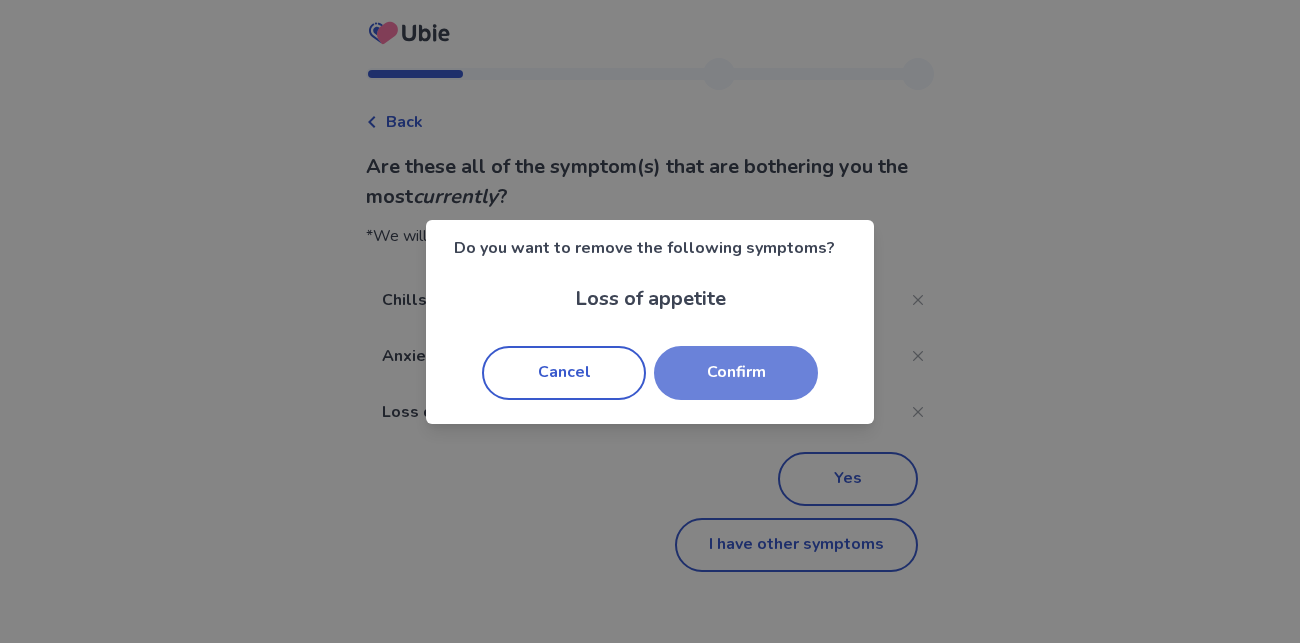 click on "Confirm" at bounding box center [736, 373] 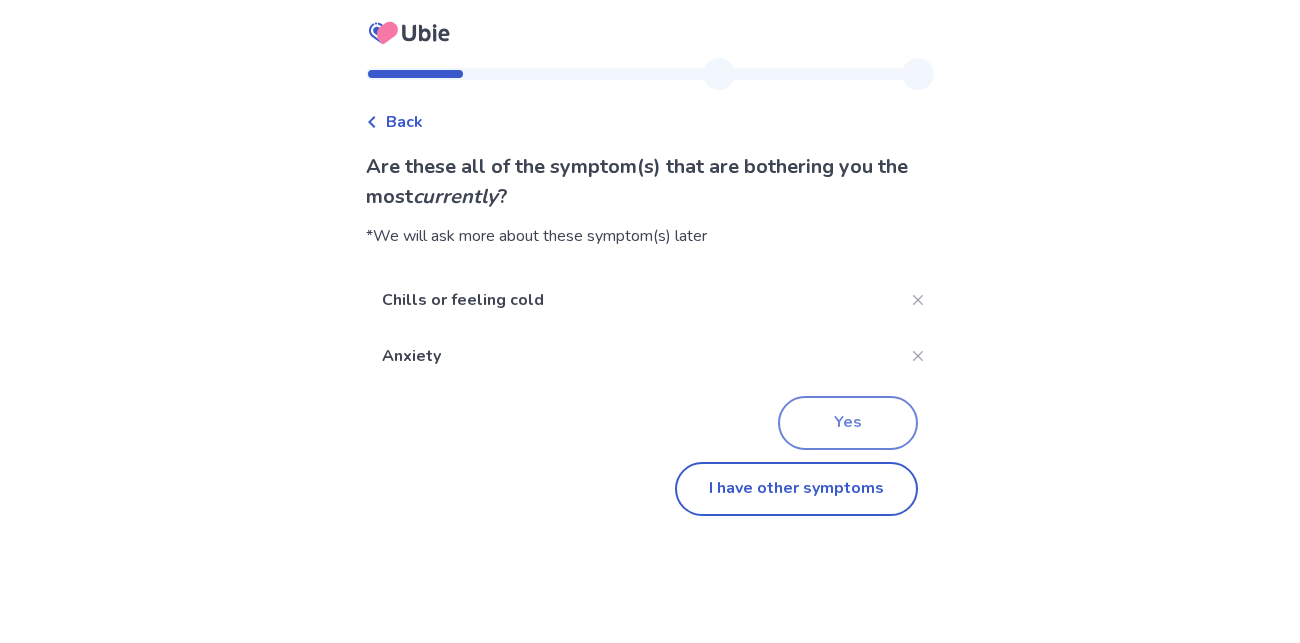 click on "Yes" 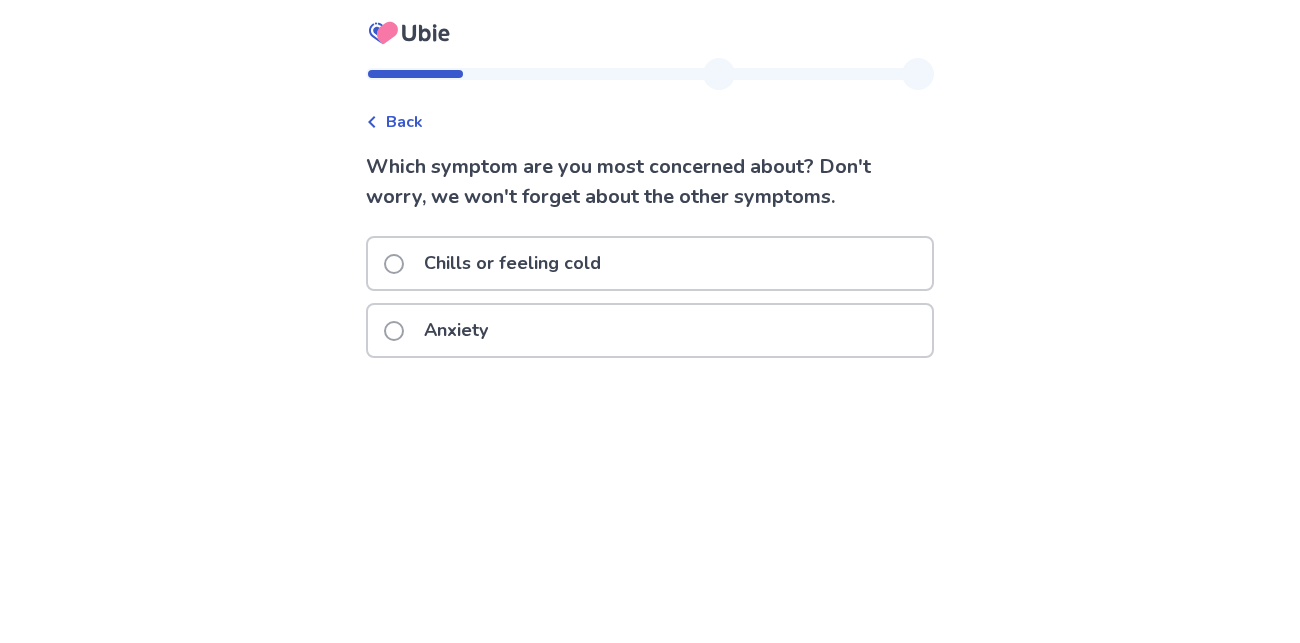 click on "Anxiety" 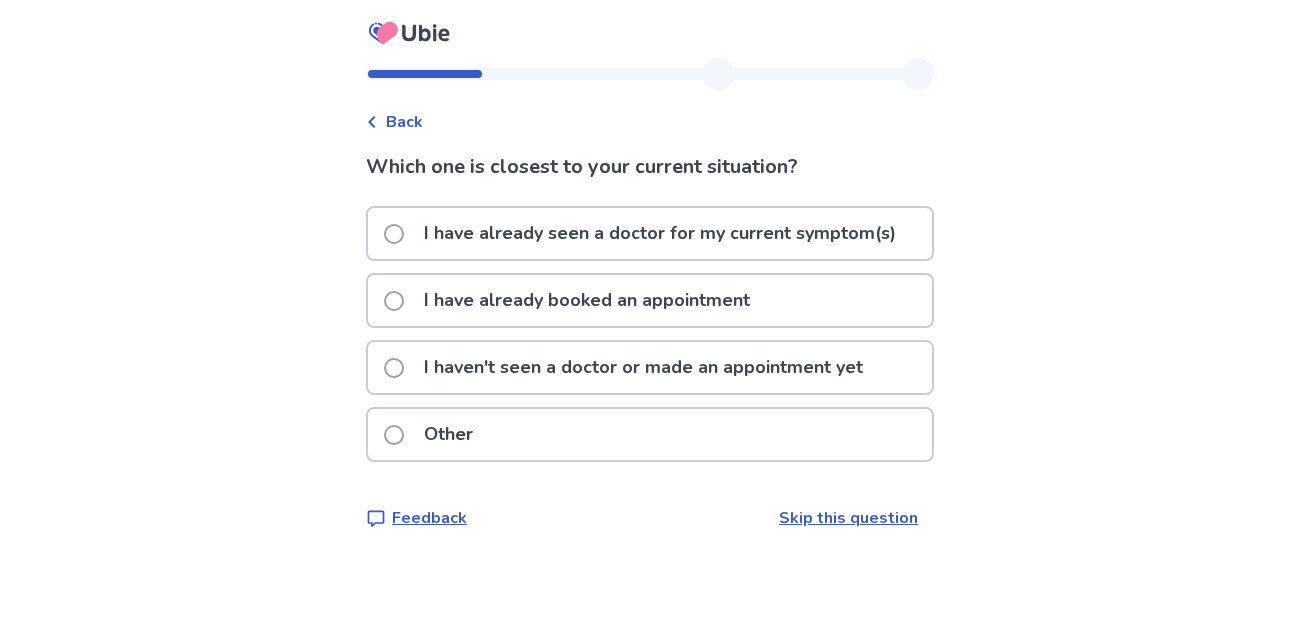 click on "I haven't seen a doctor or made an appointment yet" at bounding box center [643, 367] 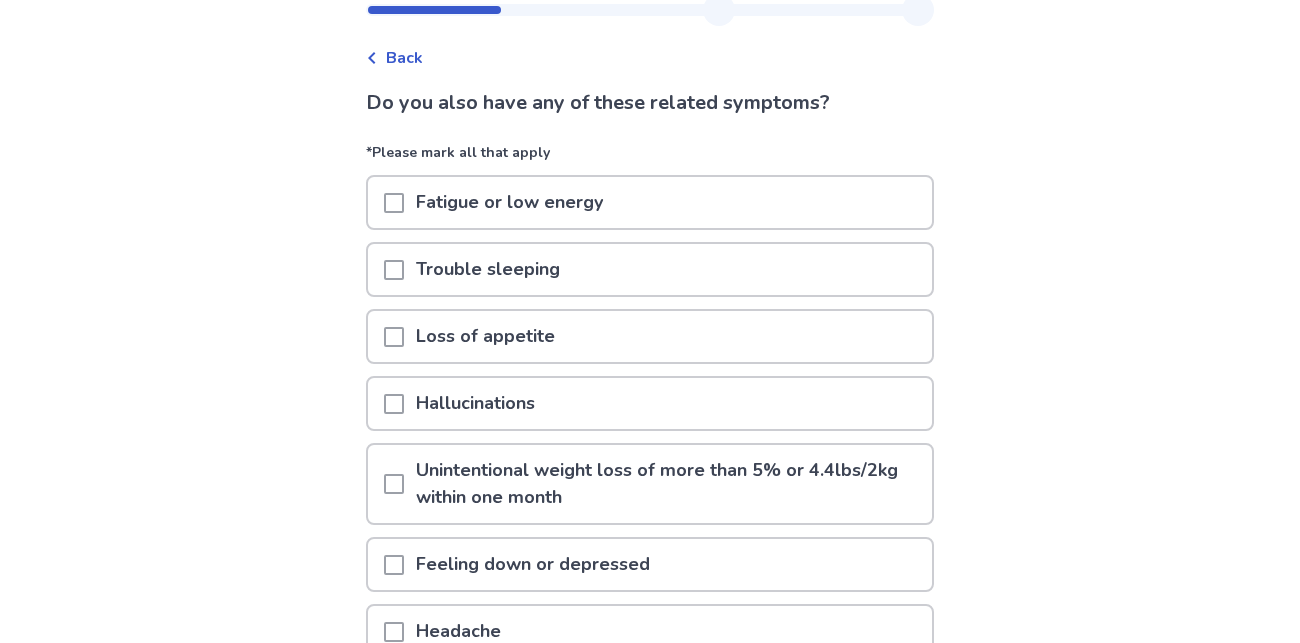 scroll, scrollTop: 58, scrollLeft: 0, axis: vertical 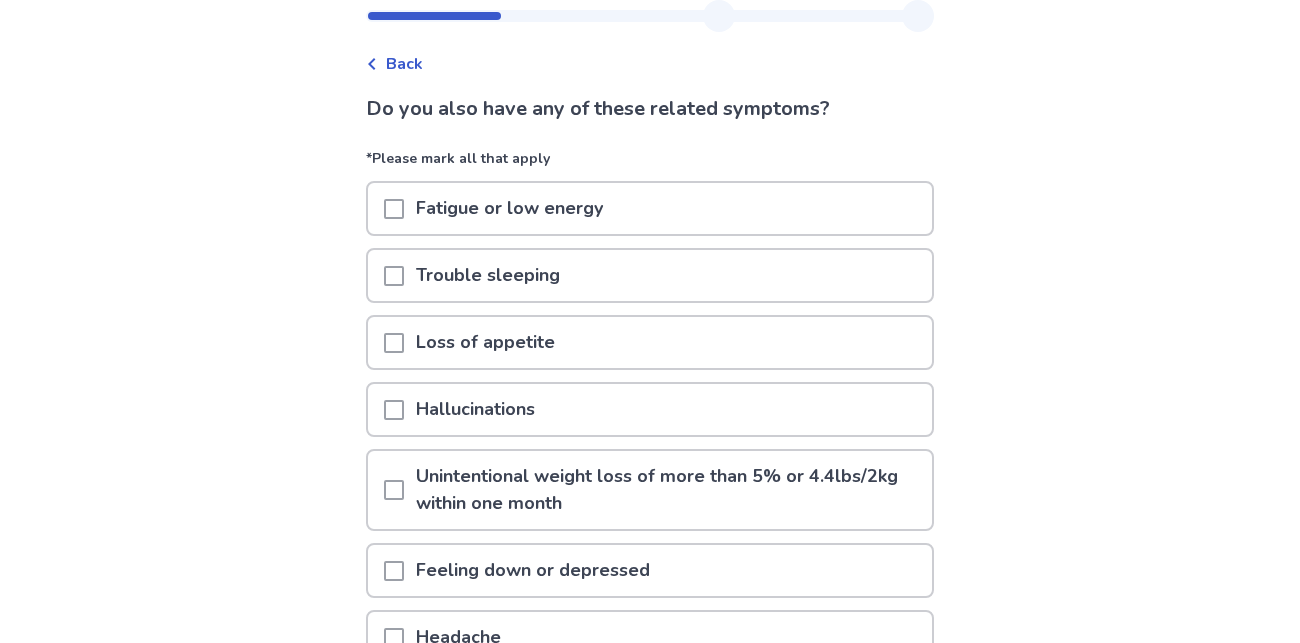click at bounding box center [394, 343] 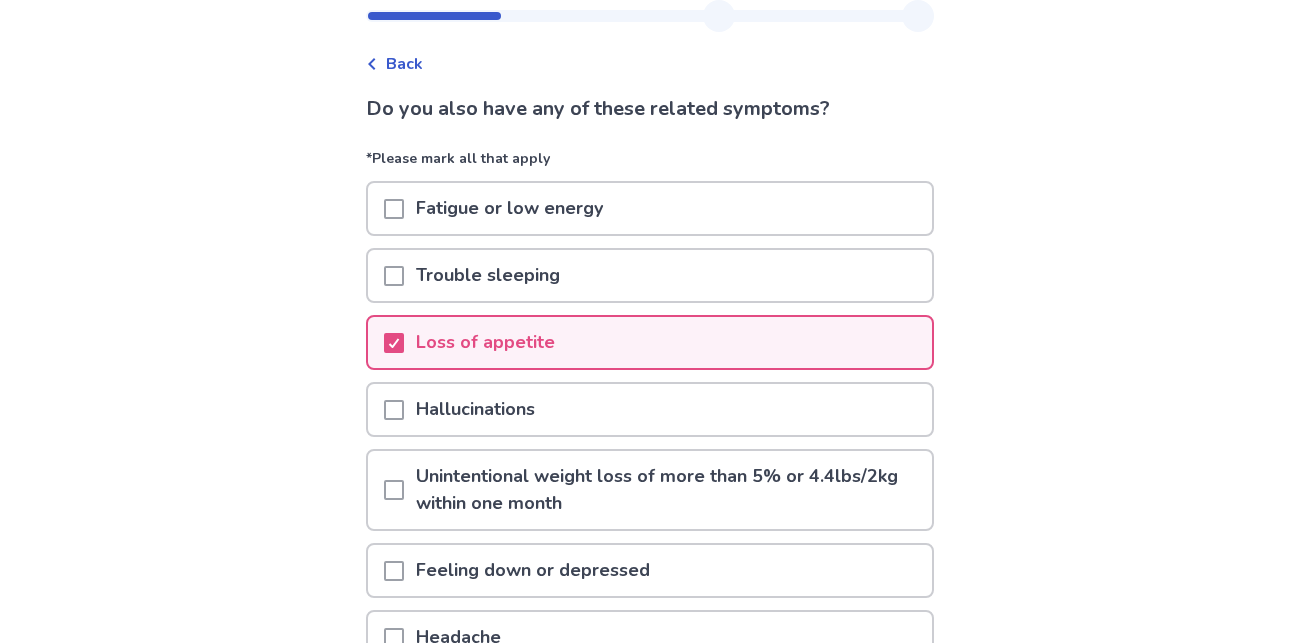 click at bounding box center [394, 276] 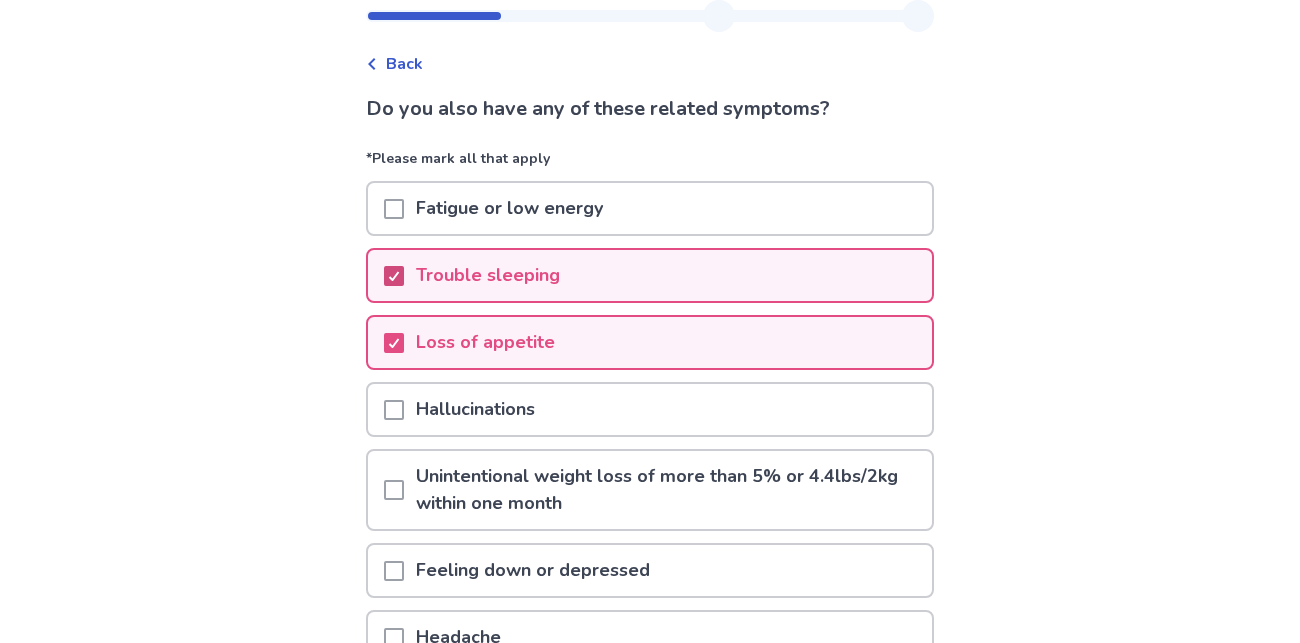 scroll, scrollTop: 322, scrollLeft: 0, axis: vertical 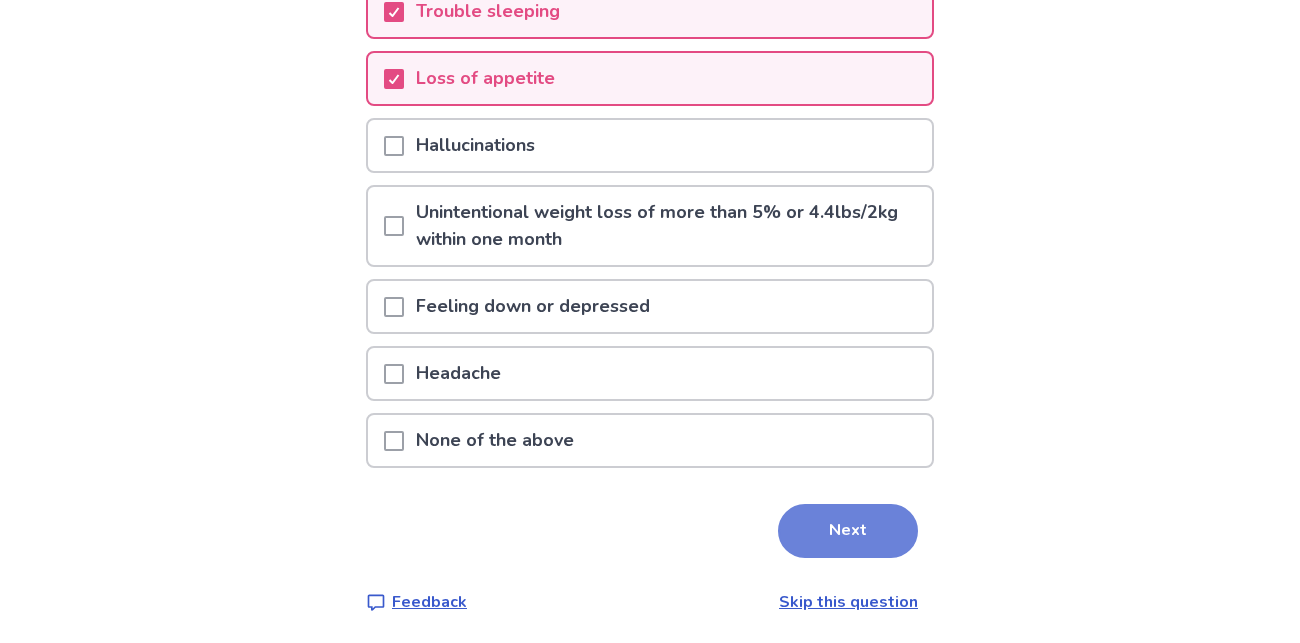 click on "Next" at bounding box center [848, 531] 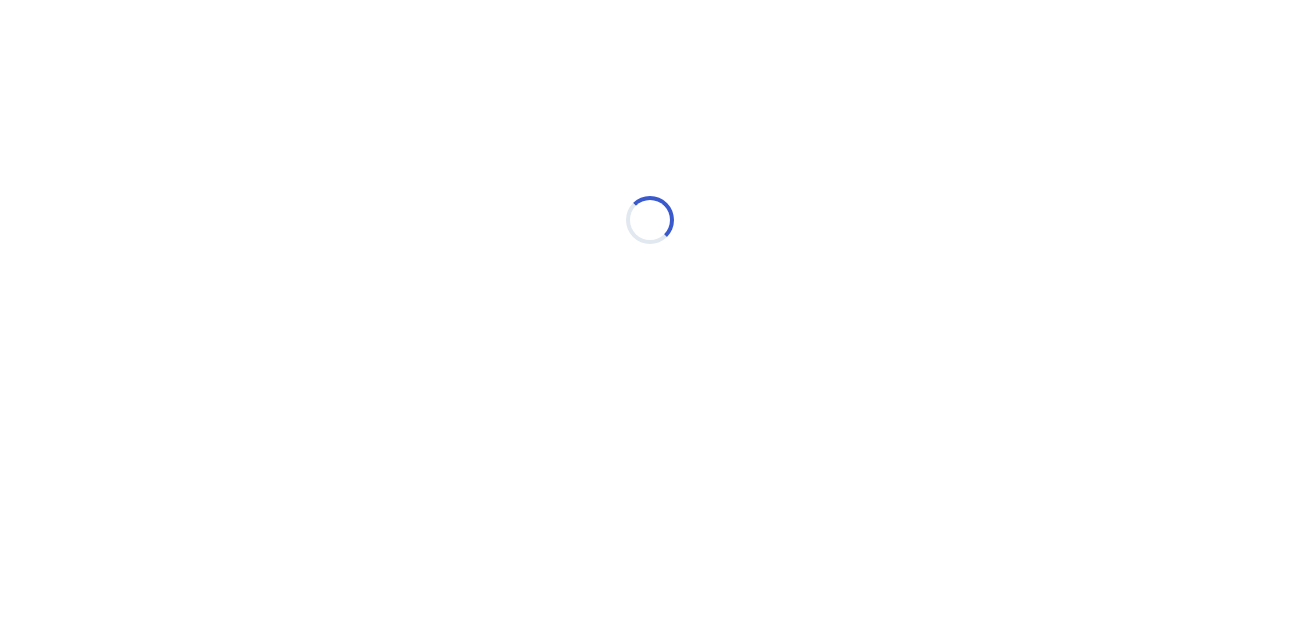 scroll, scrollTop: 0, scrollLeft: 0, axis: both 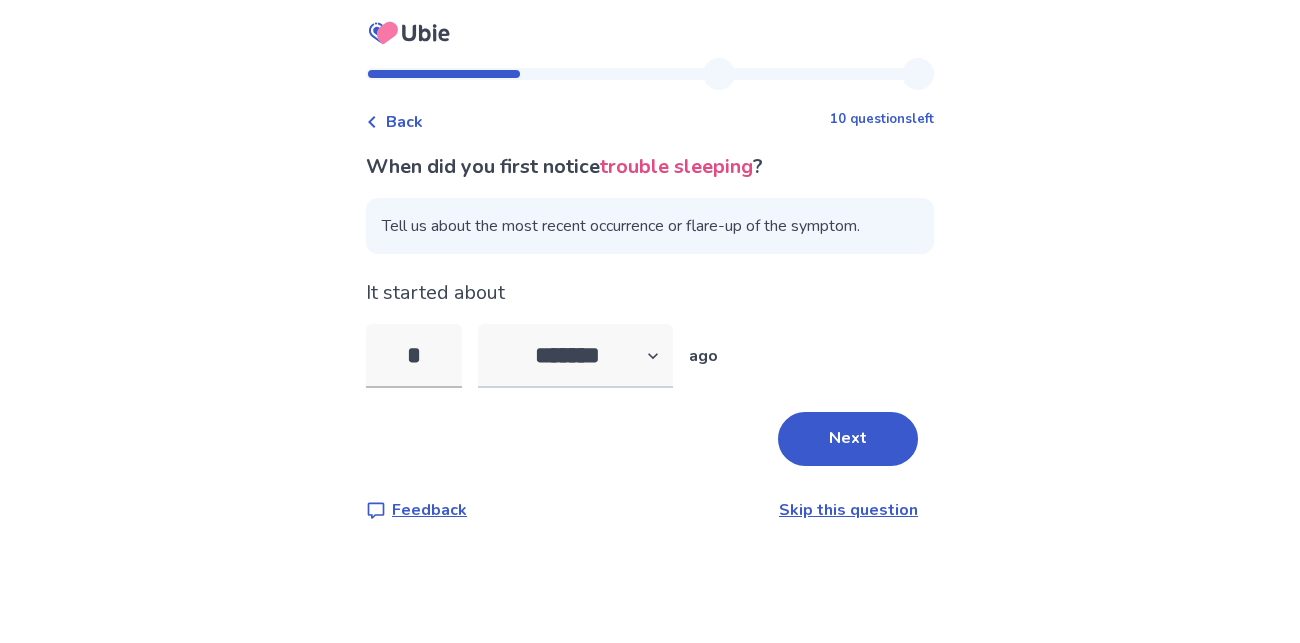 type on "*" 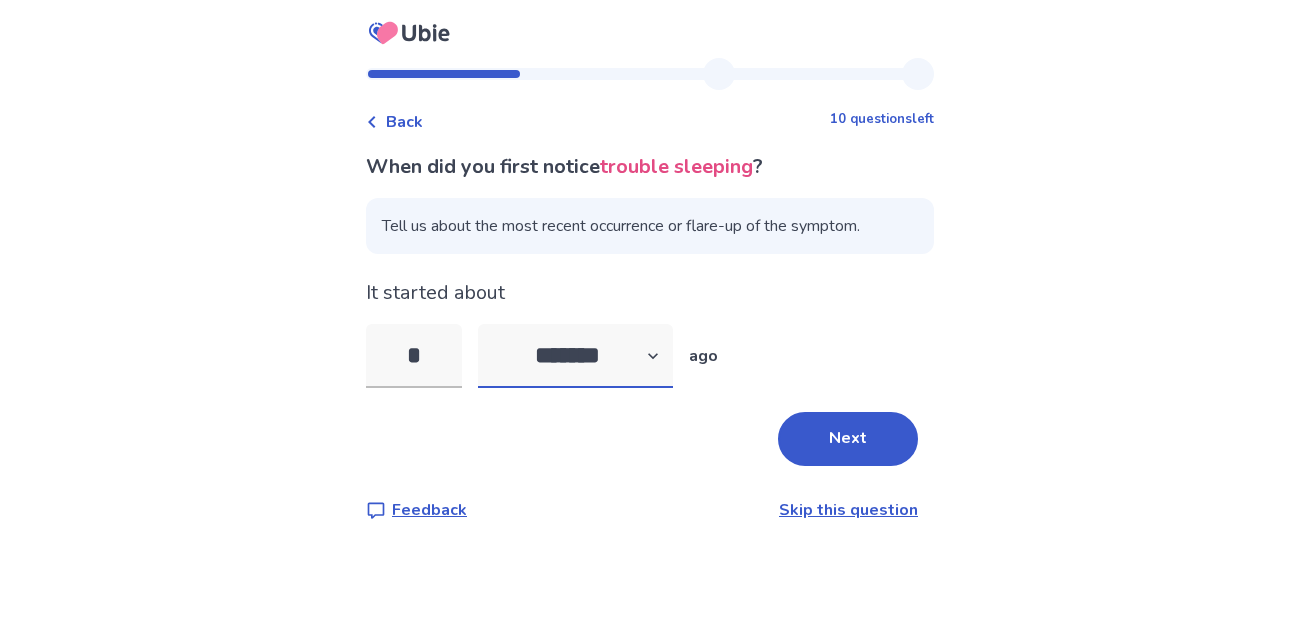 click on "******* ****** ******* ******** *******" at bounding box center (575, 356) 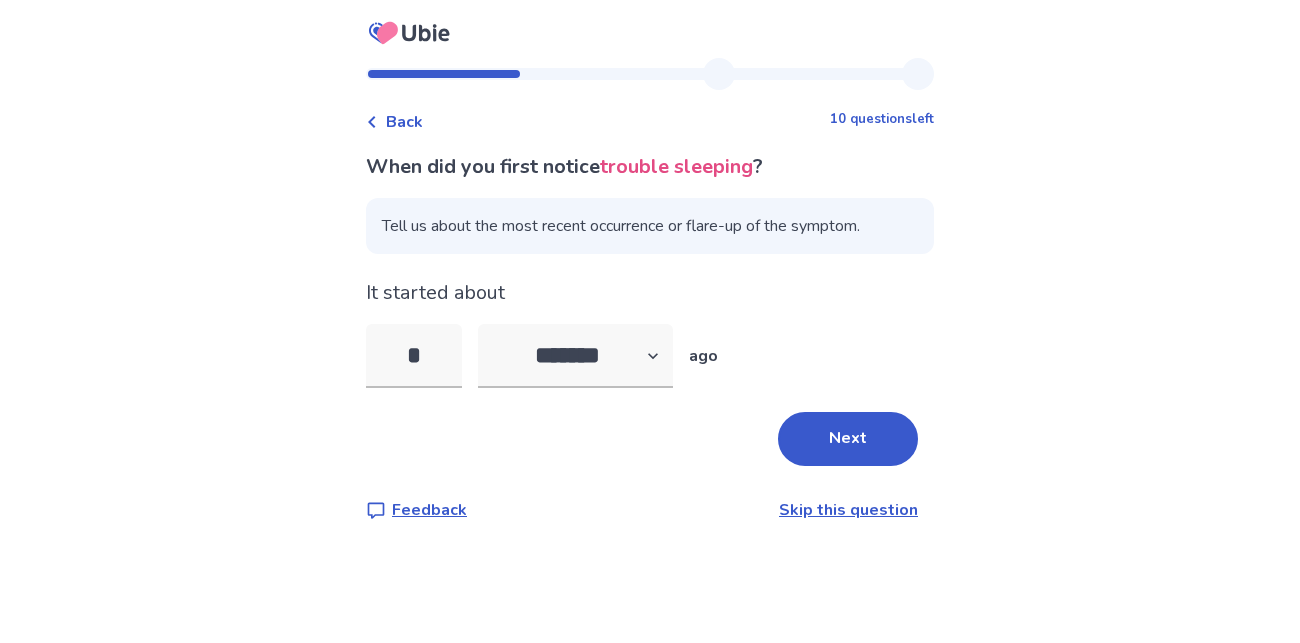 click on "Skip this question" at bounding box center [848, 510] 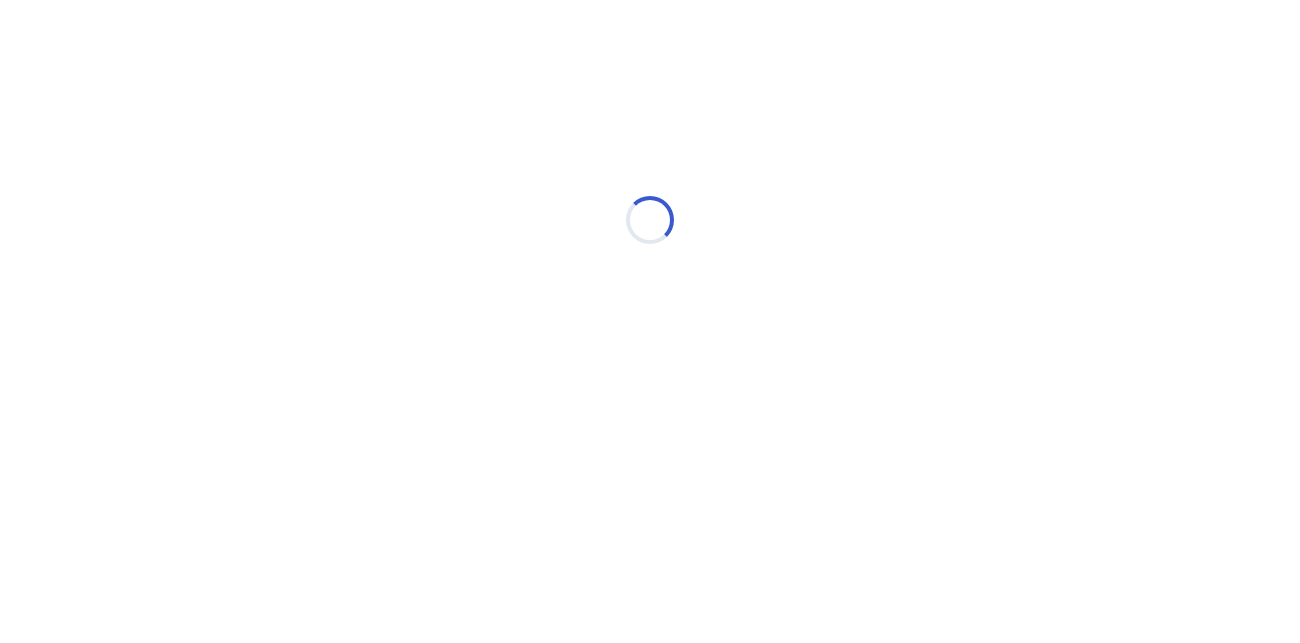 select on "*" 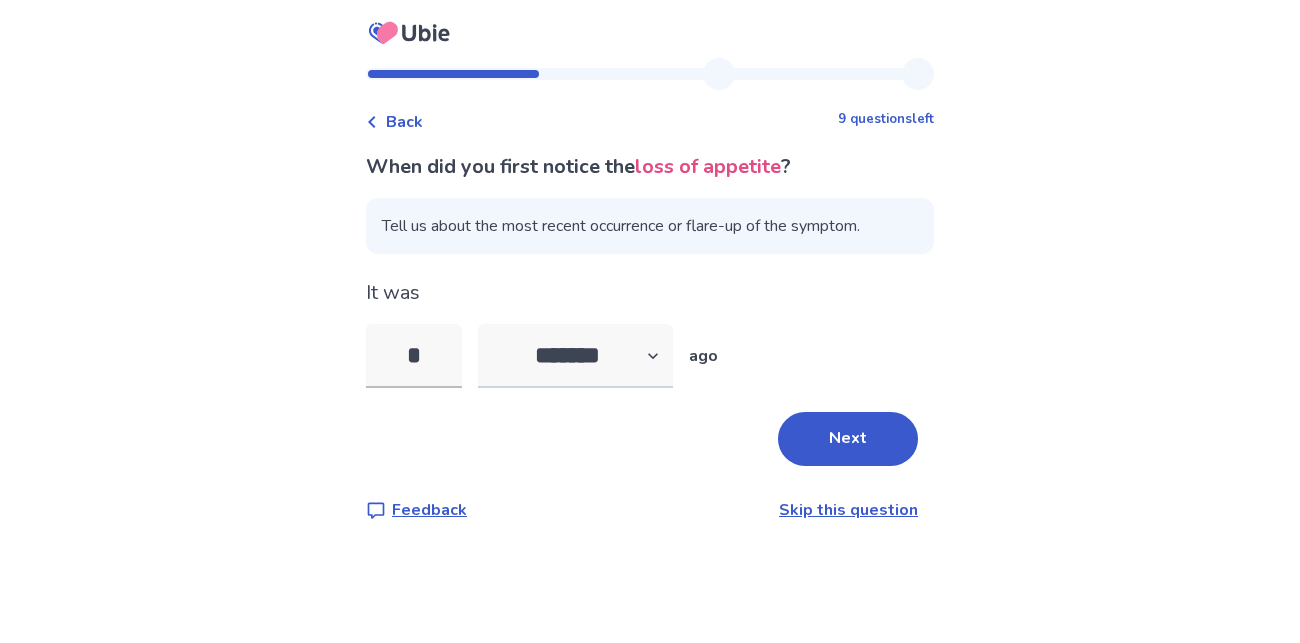 type on "*" 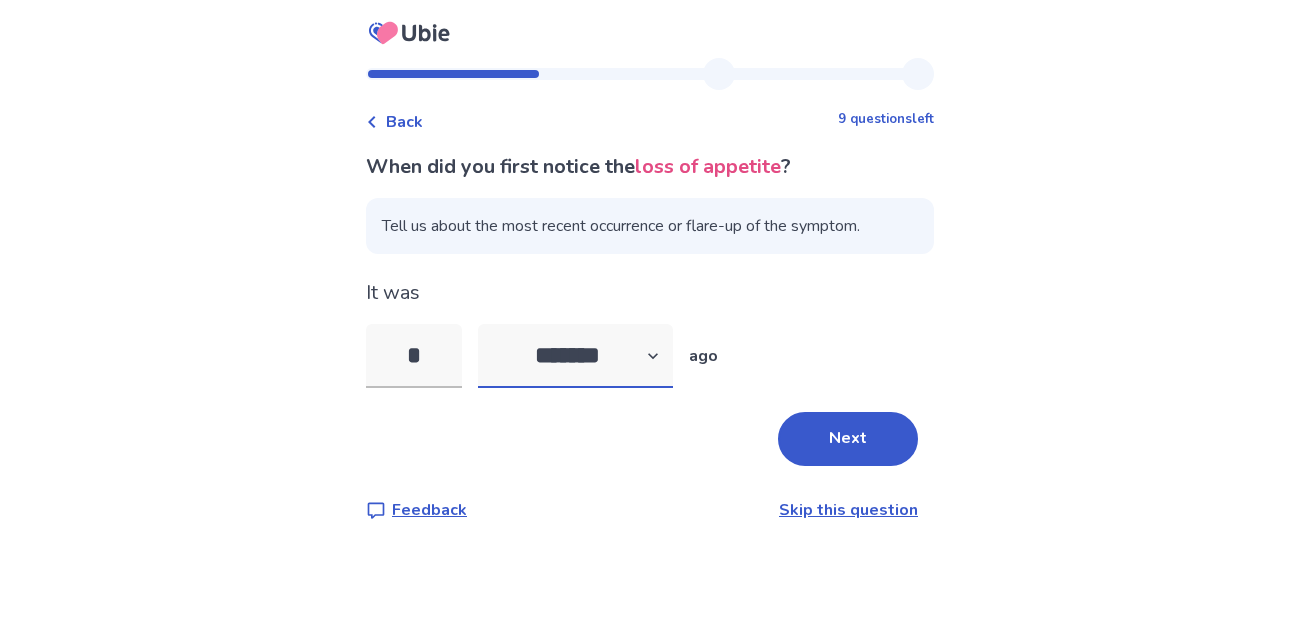 click on "******* ****** ******* ******** *******" at bounding box center [575, 356] 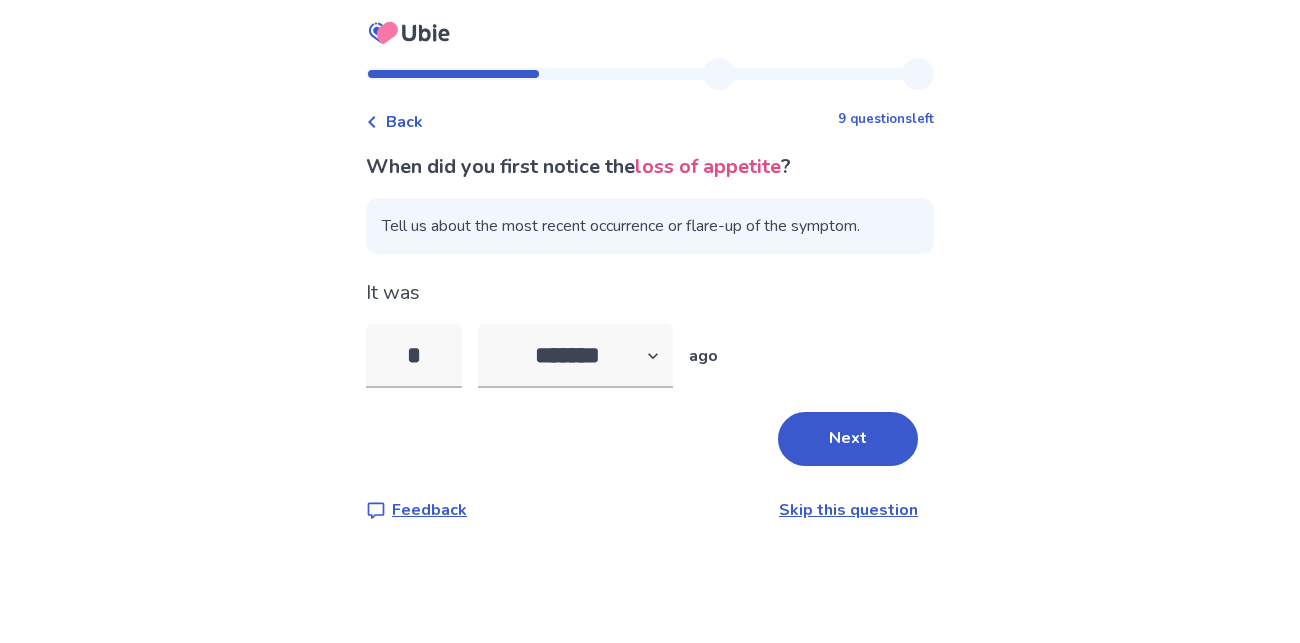 click on "Skip this question" at bounding box center [848, 510] 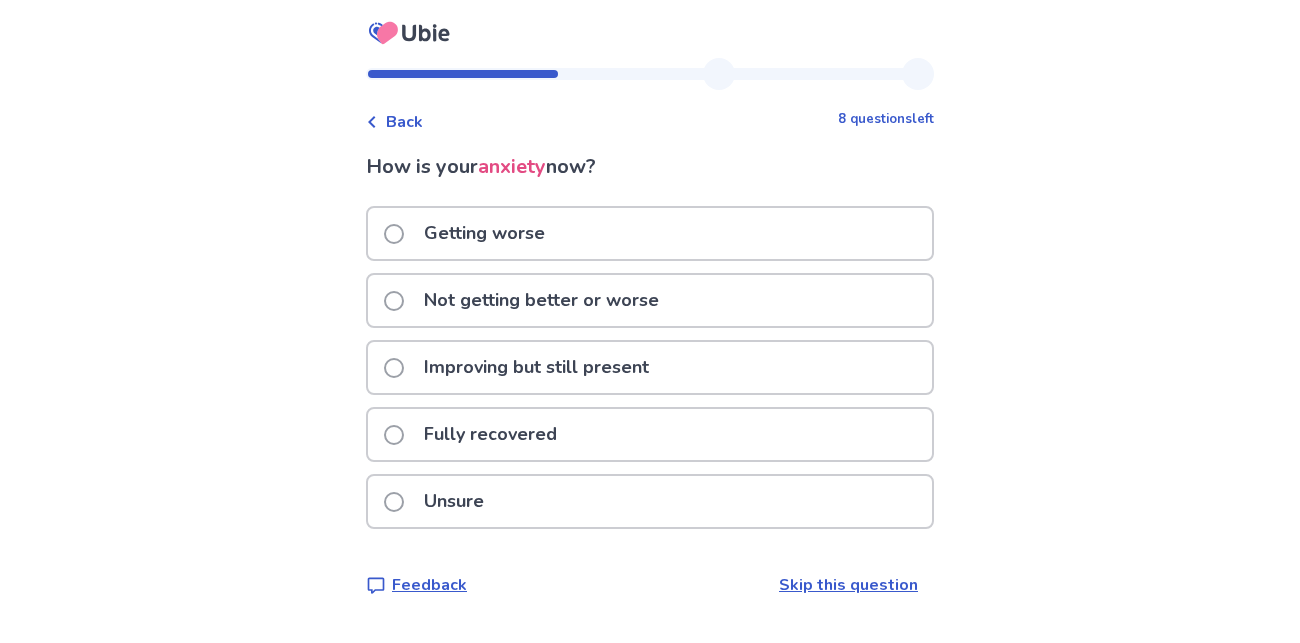 click on "Not getting better or worse" at bounding box center (541, 300) 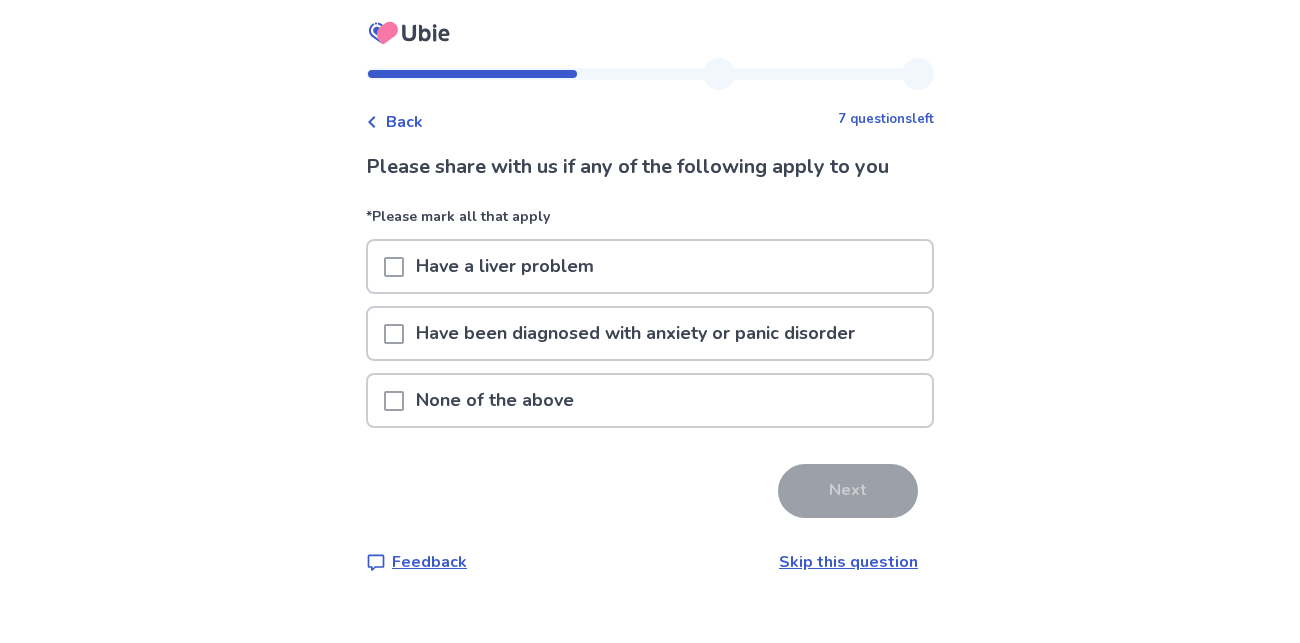 click on "Back 7   questions  left" at bounding box center [650, 112] 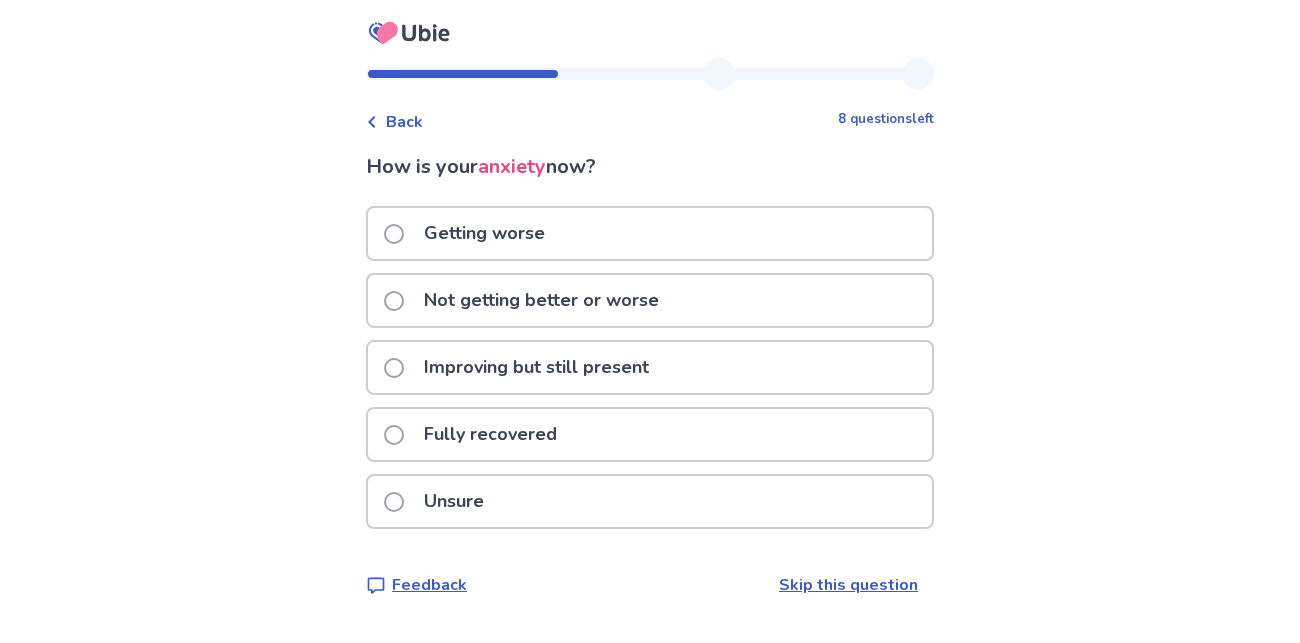 click on "Improving but still present" at bounding box center [536, 367] 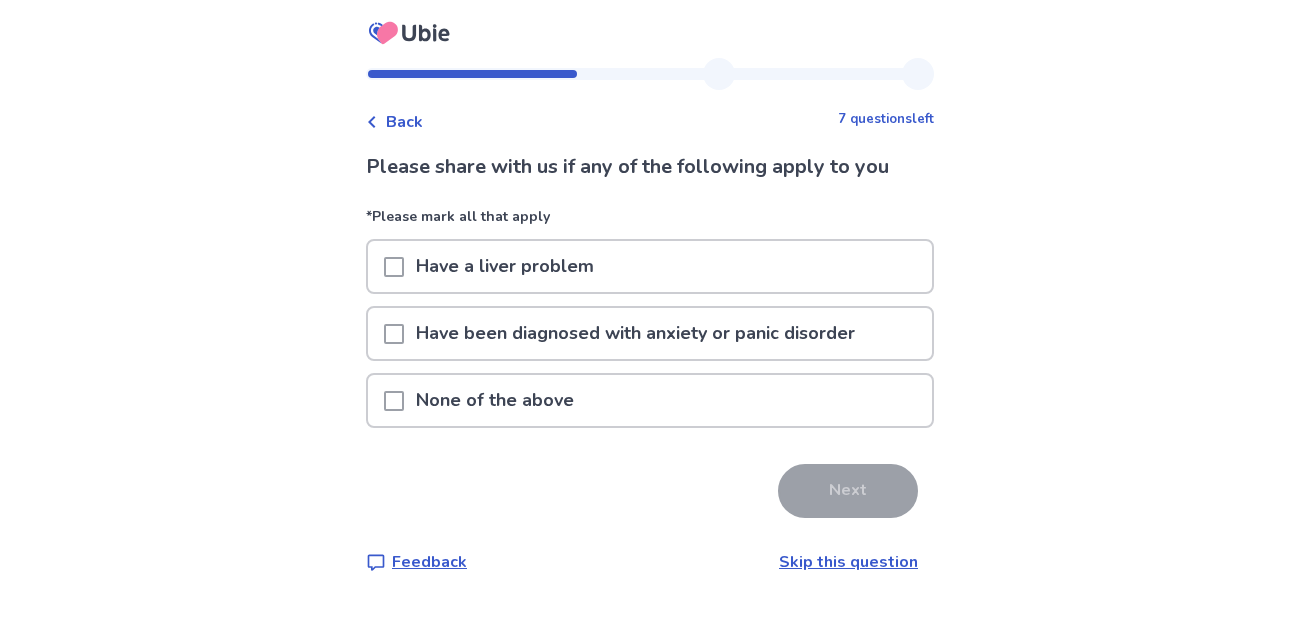 click on "None of the above" at bounding box center (650, 400) 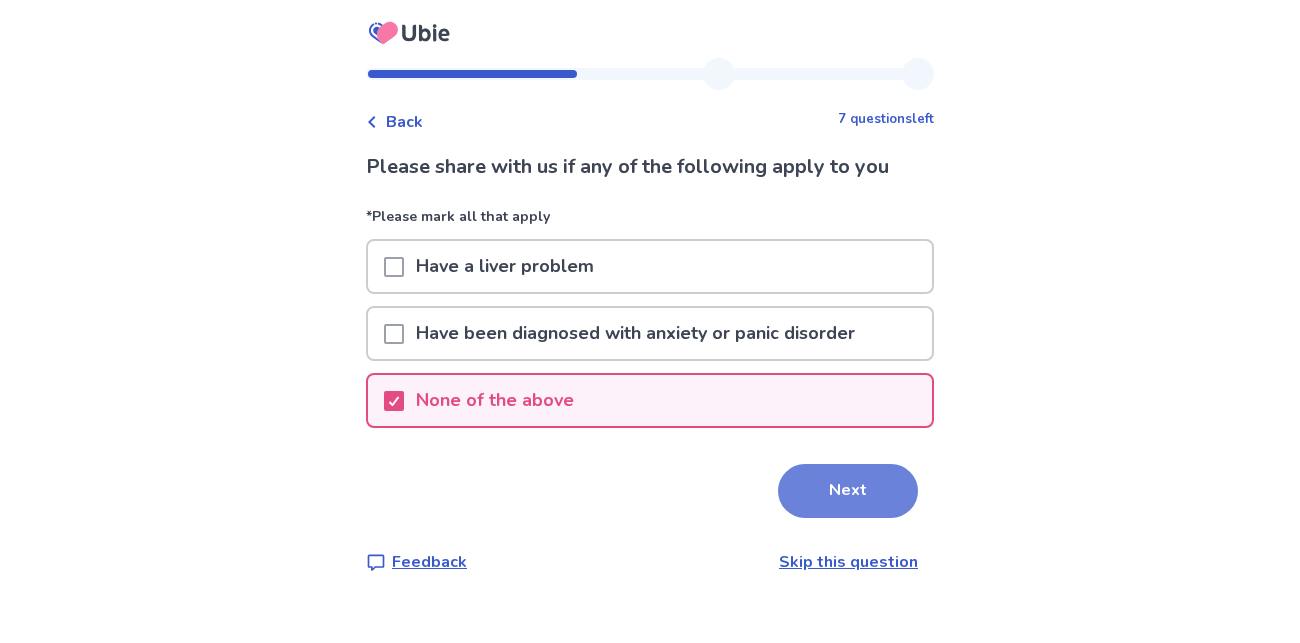 click on "Next" at bounding box center (848, 491) 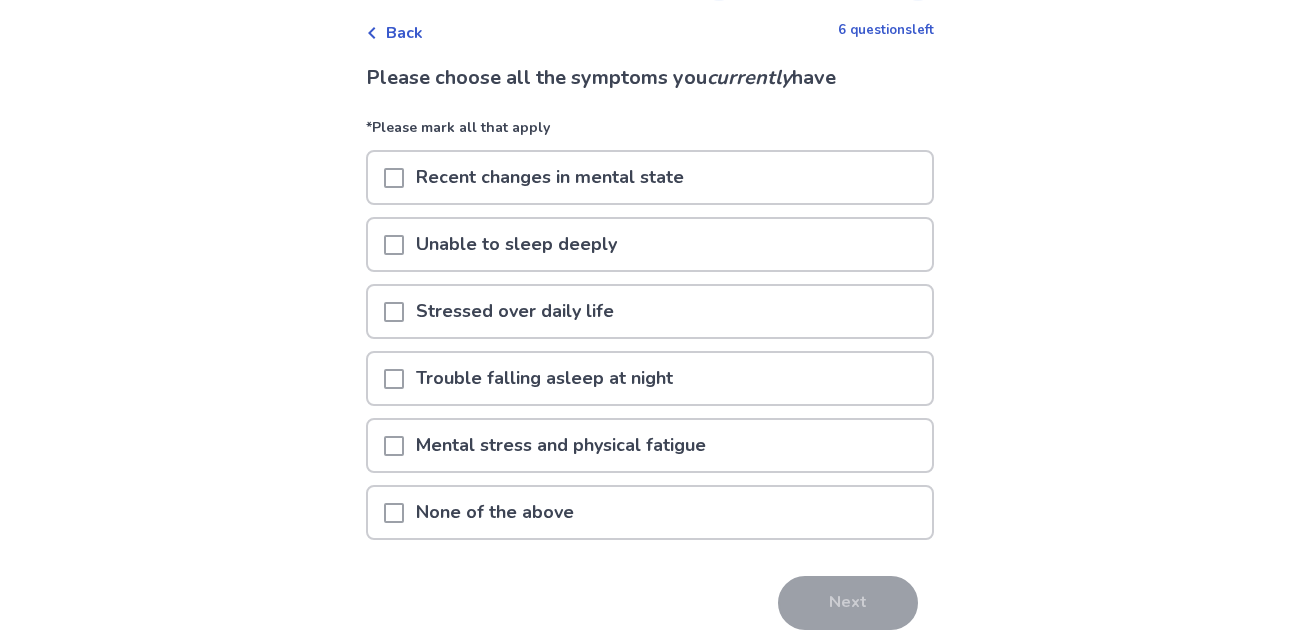 scroll, scrollTop: 93, scrollLeft: 0, axis: vertical 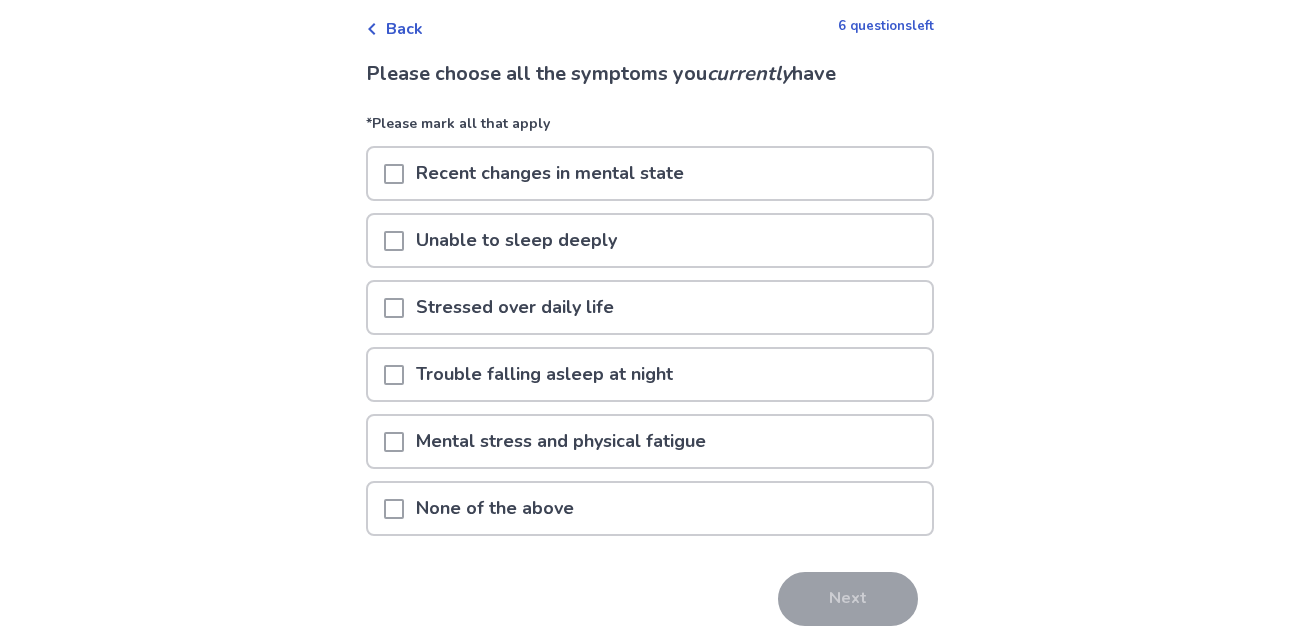 click on "Trouble falling asleep at night" at bounding box center (544, 374) 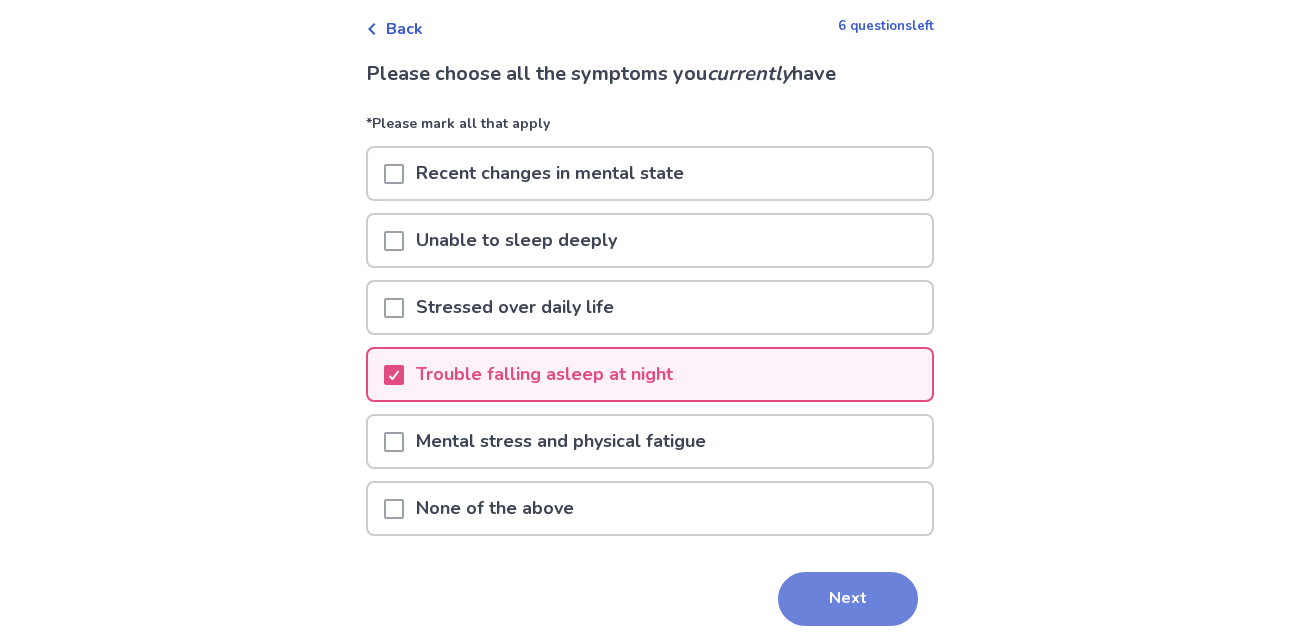 click on "Next" at bounding box center (848, 599) 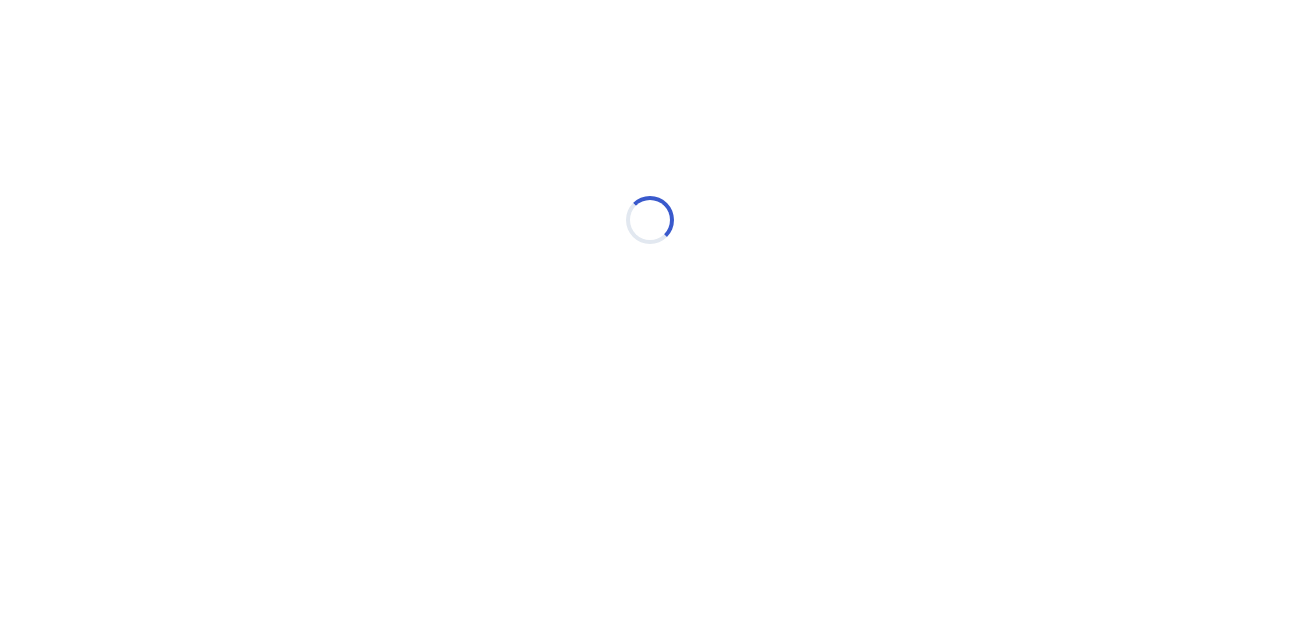 scroll, scrollTop: 0, scrollLeft: 0, axis: both 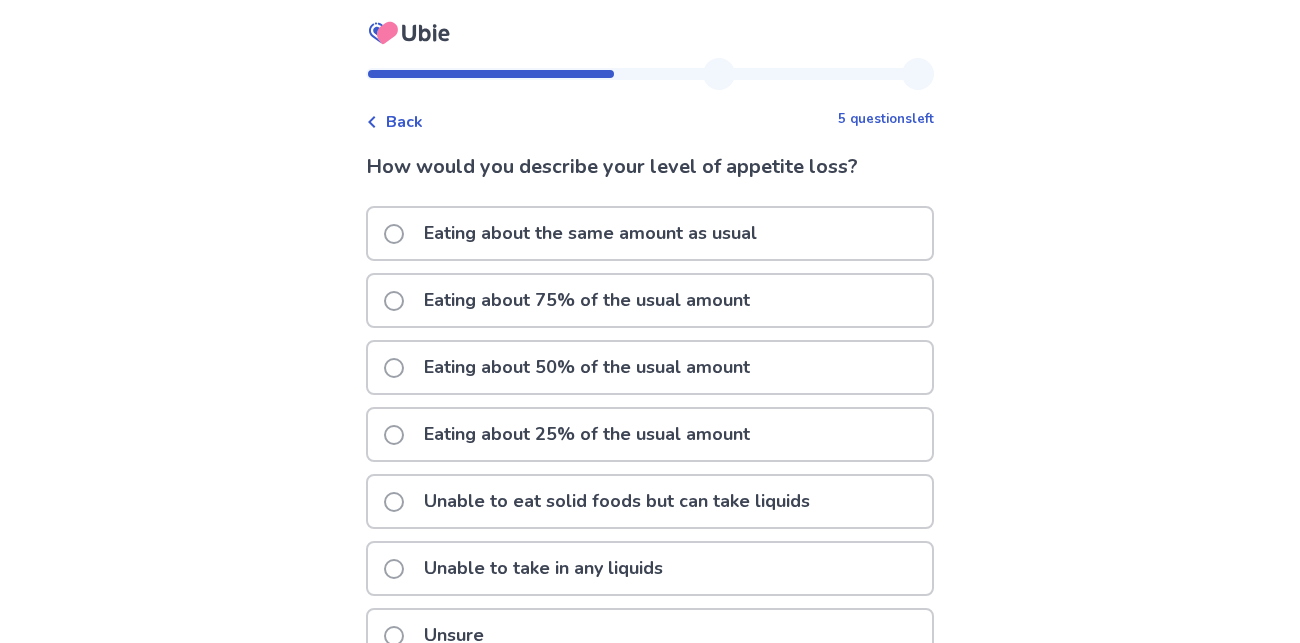 click on "Eating about 75% of the usual amount" at bounding box center (587, 300) 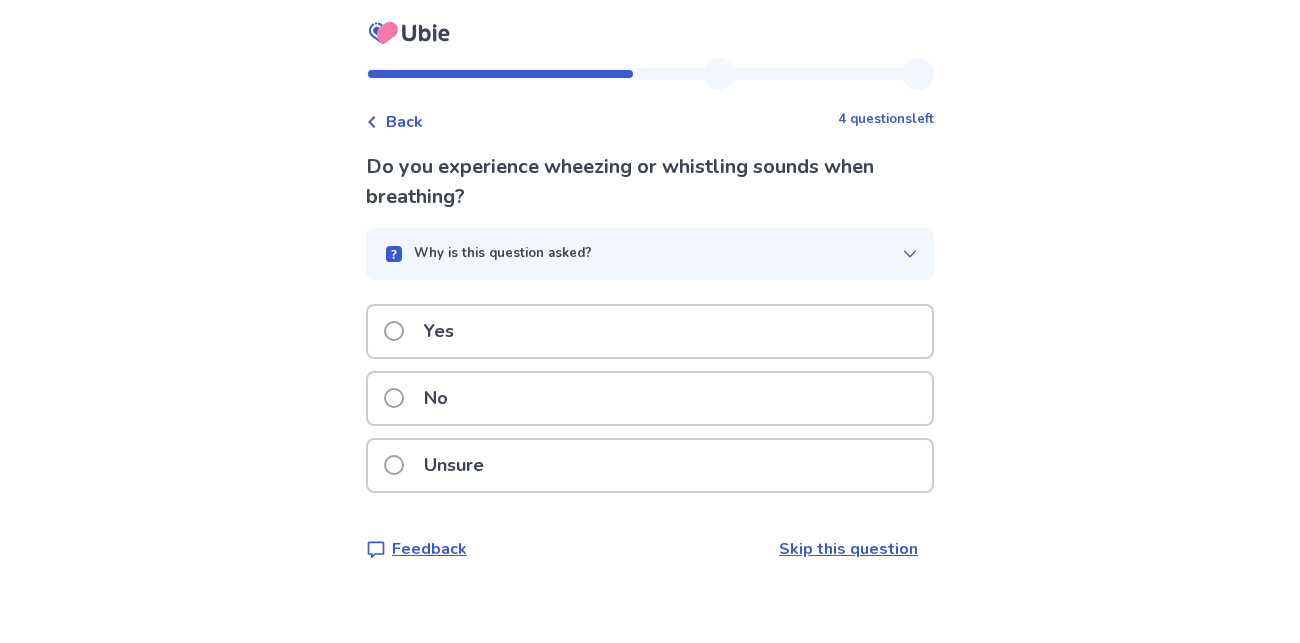 click on "No" at bounding box center (650, 398) 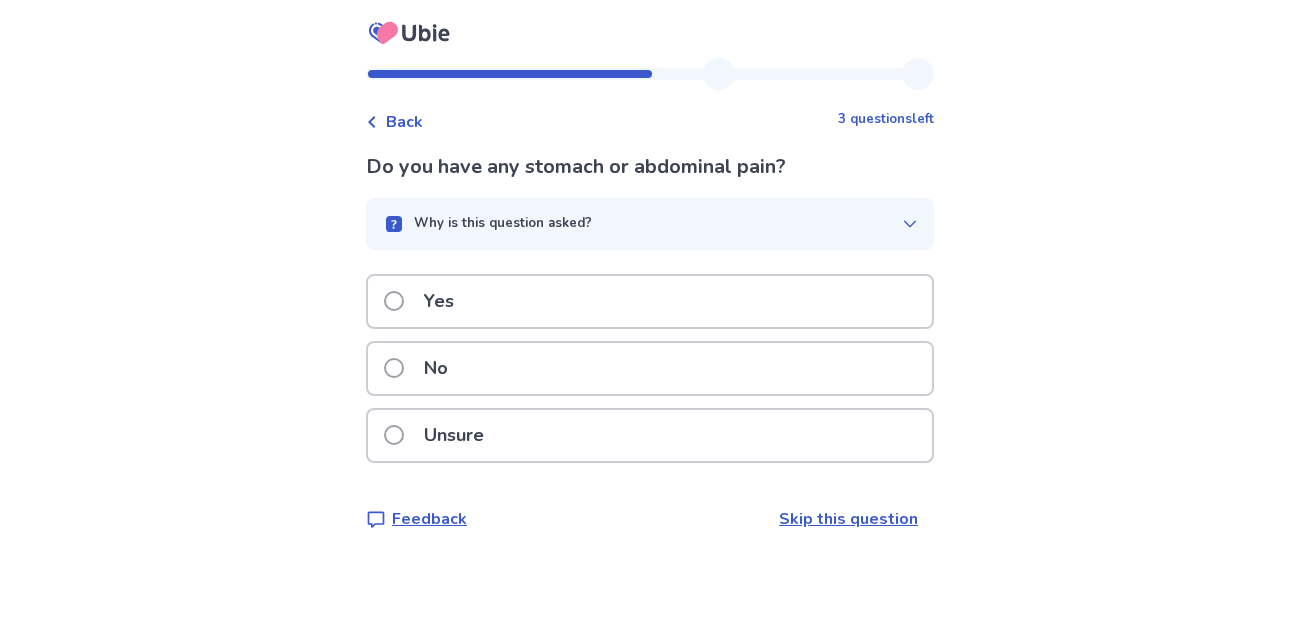 click on "Why is this question asked?" at bounding box center [650, 224] 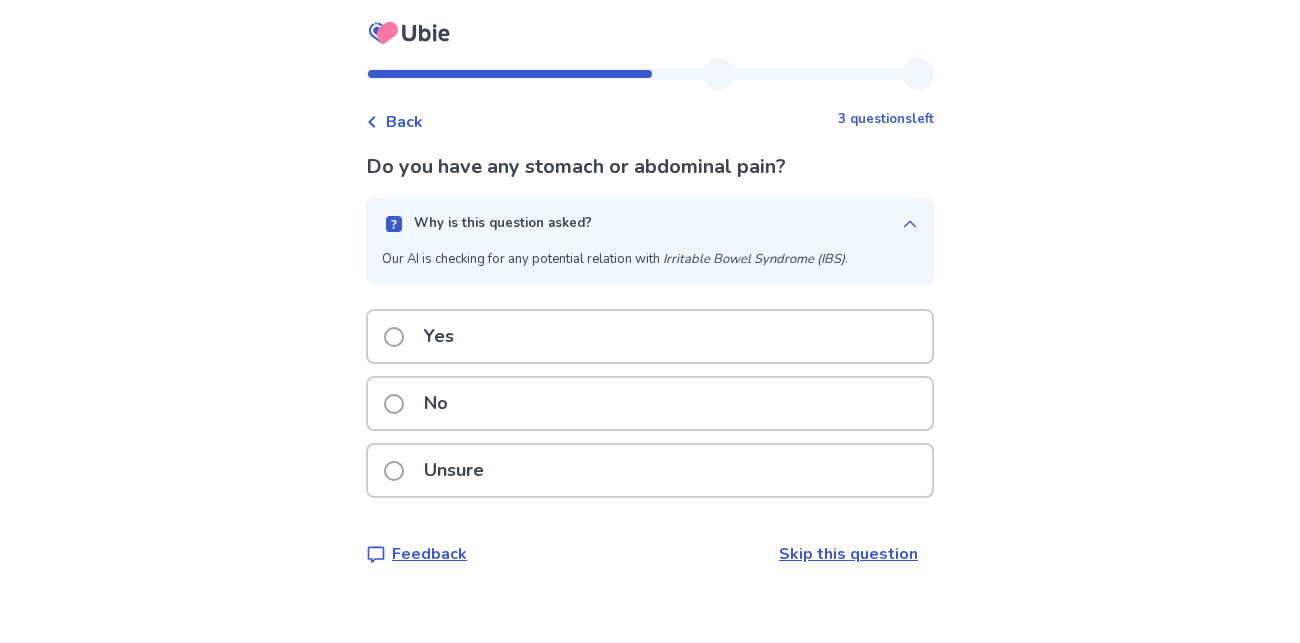 click on "Why is this question asked?" at bounding box center (650, 224) 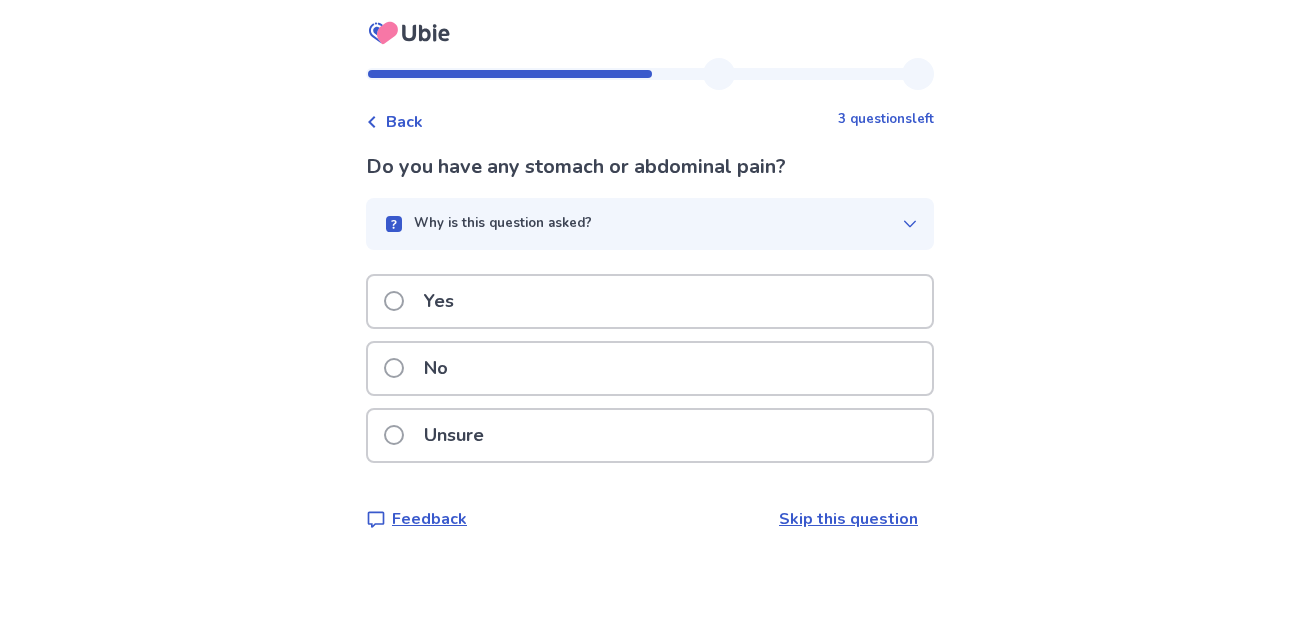 click on "No" at bounding box center (650, 368) 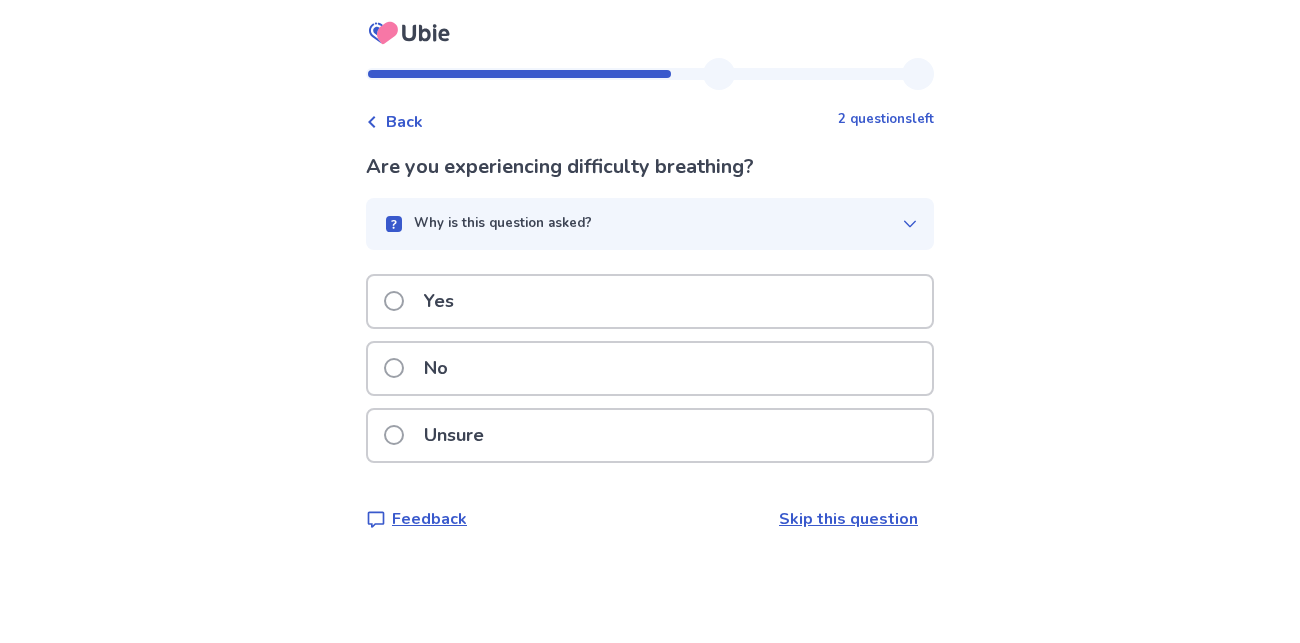 click on "Why is this question asked?" at bounding box center (650, 224) 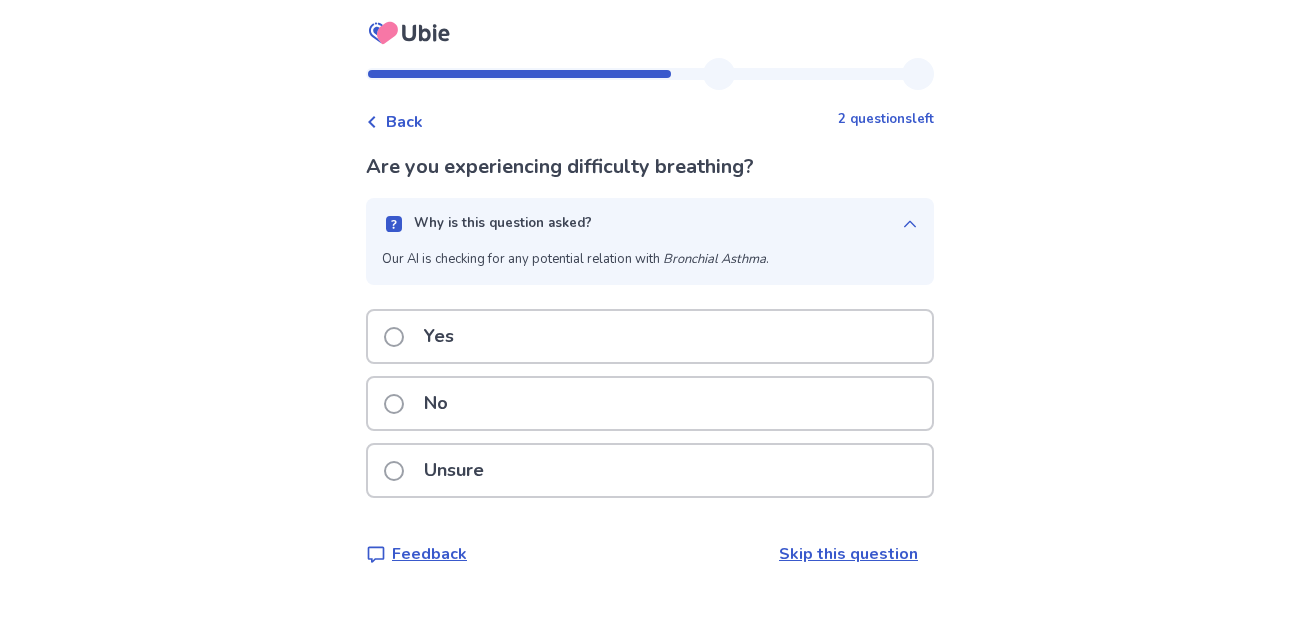 click on "Why is this question asked?" at bounding box center [650, 224] 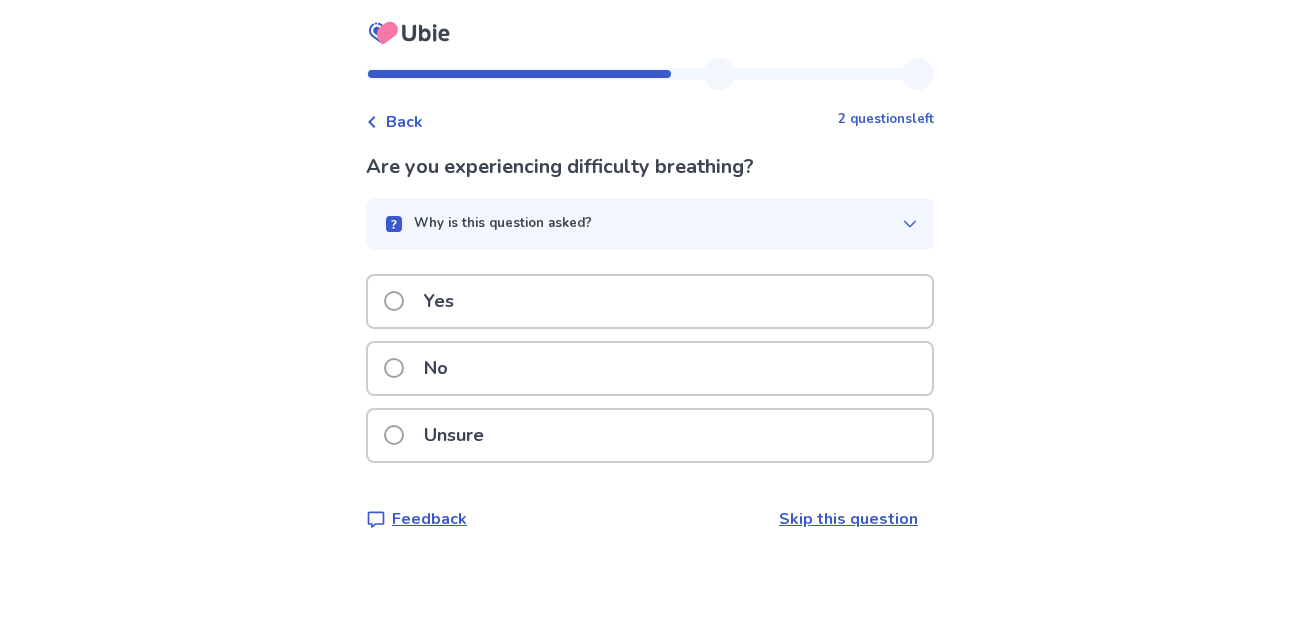 click on "No" at bounding box center [650, 368] 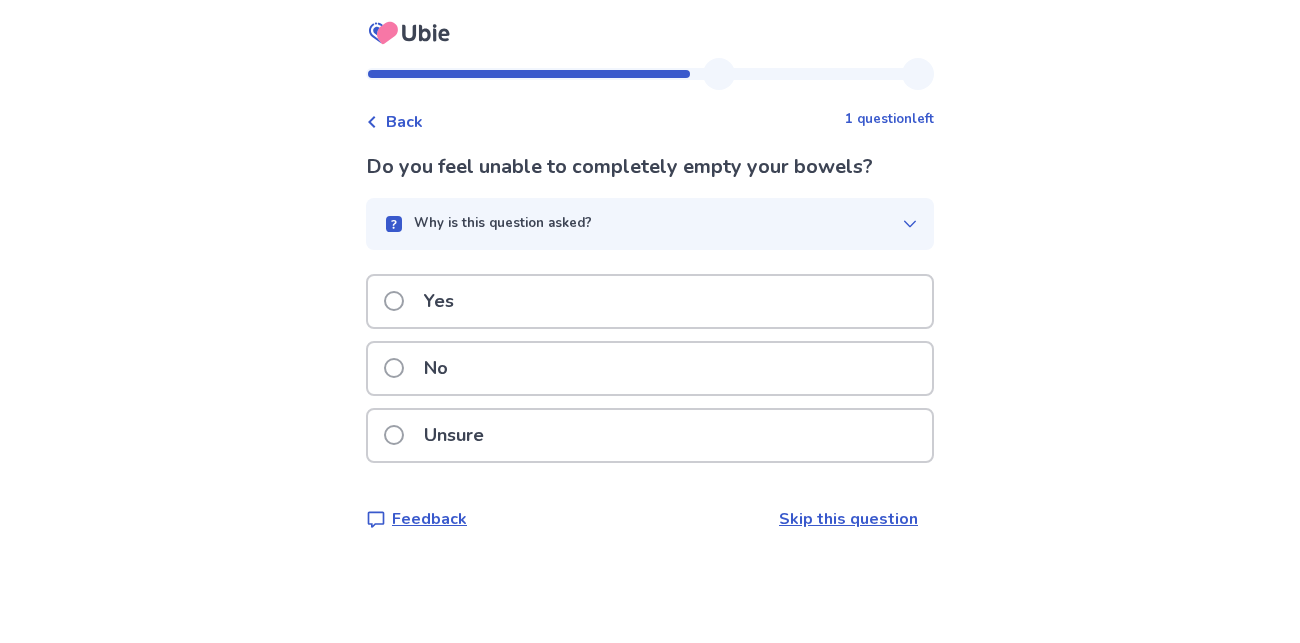 click on "Why is this question asked?" at bounding box center (642, 224) 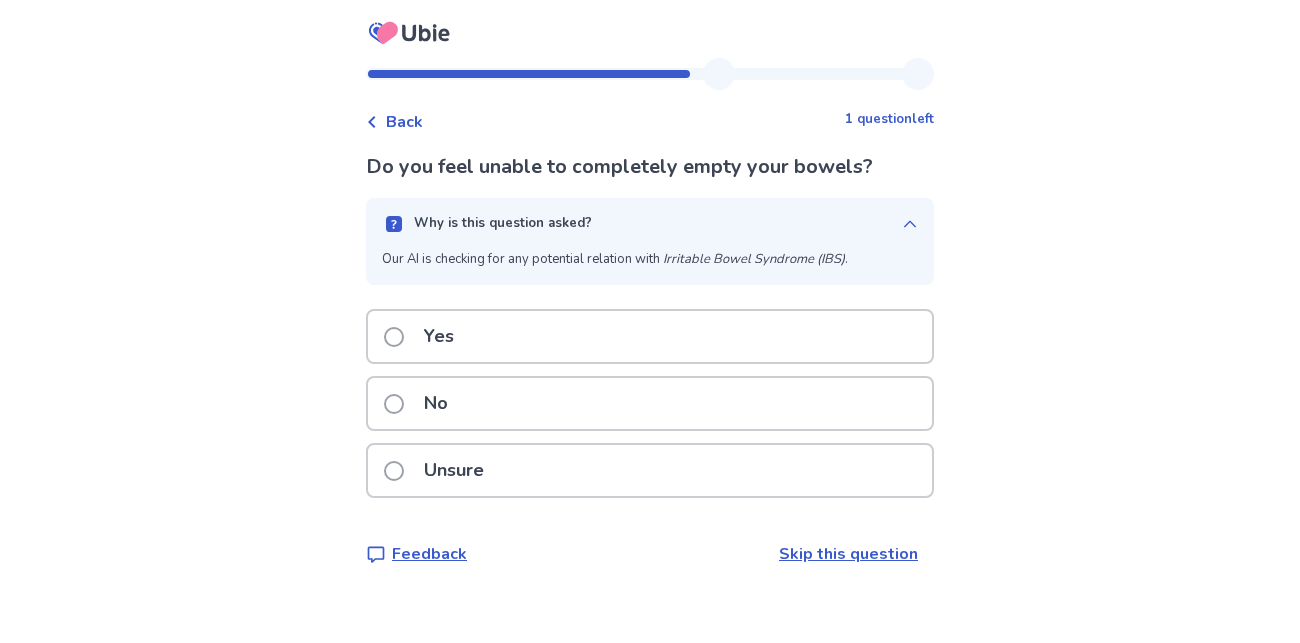 click on "Why is this question asked?" at bounding box center [642, 224] 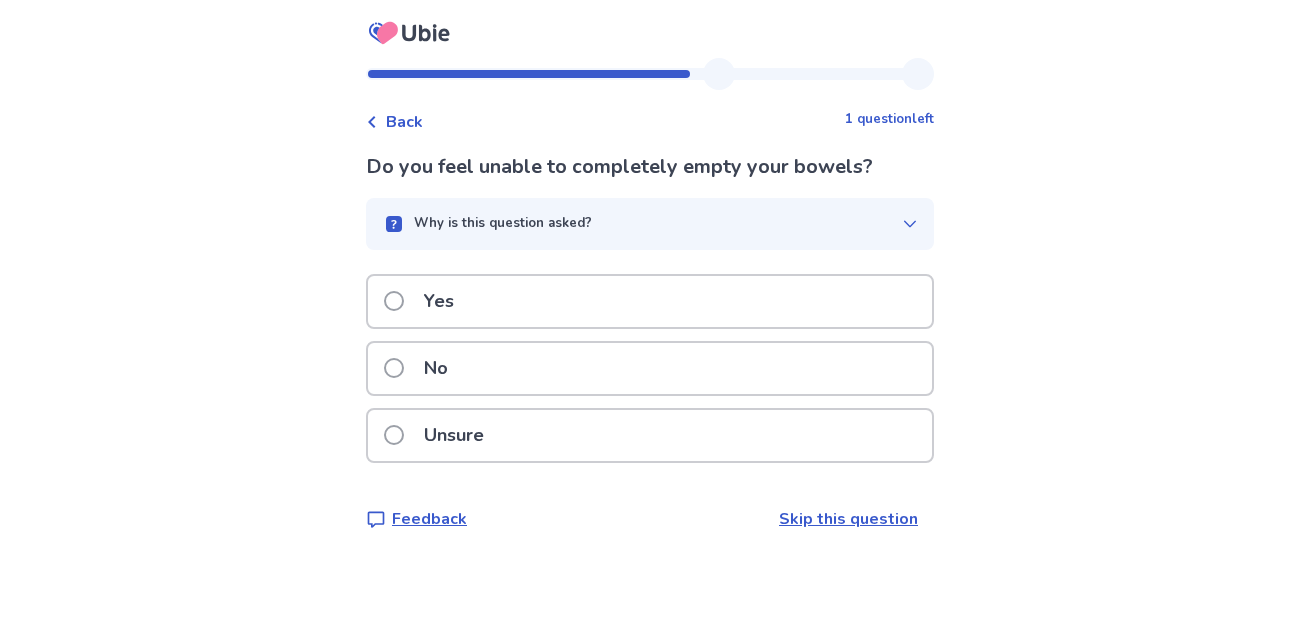 click on "No" at bounding box center [650, 368] 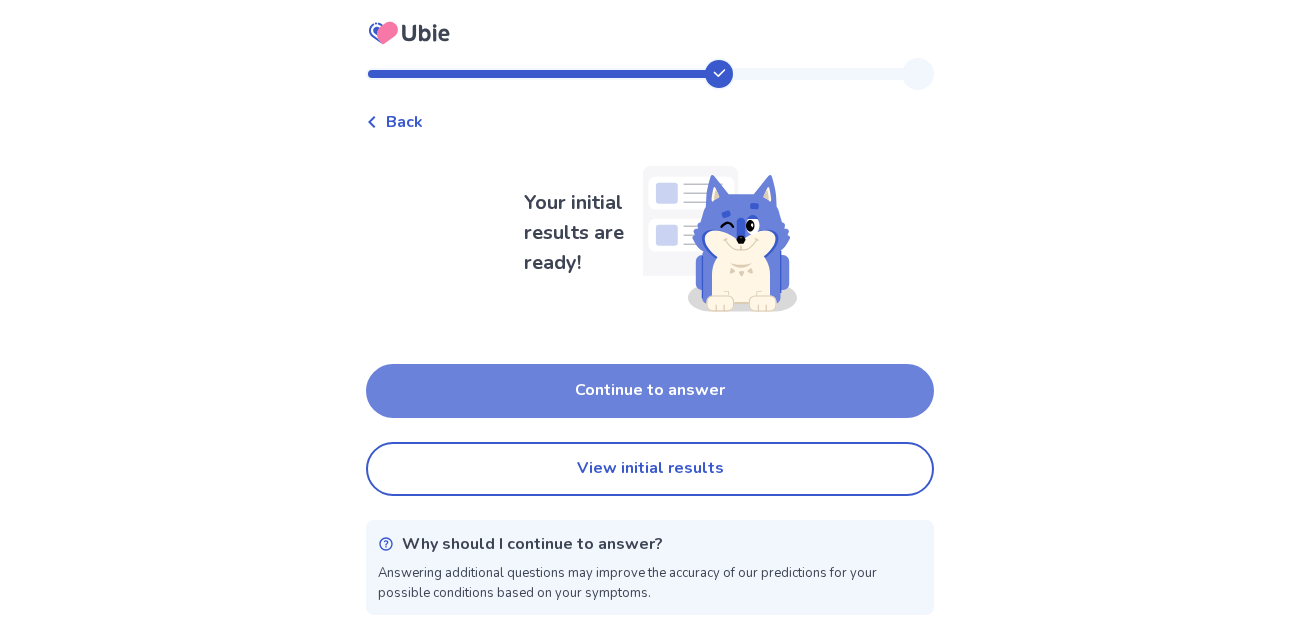 click on "Continue to answer" at bounding box center (650, 391) 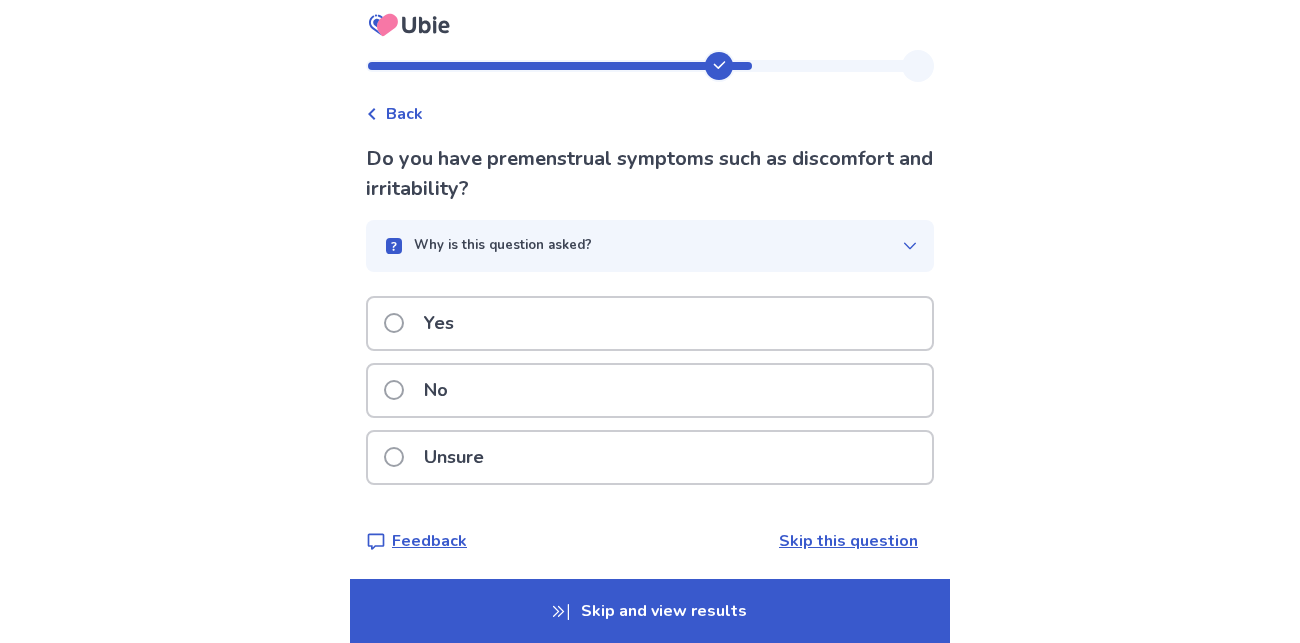 scroll, scrollTop: 12, scrollLeft: 0, axis: vertical 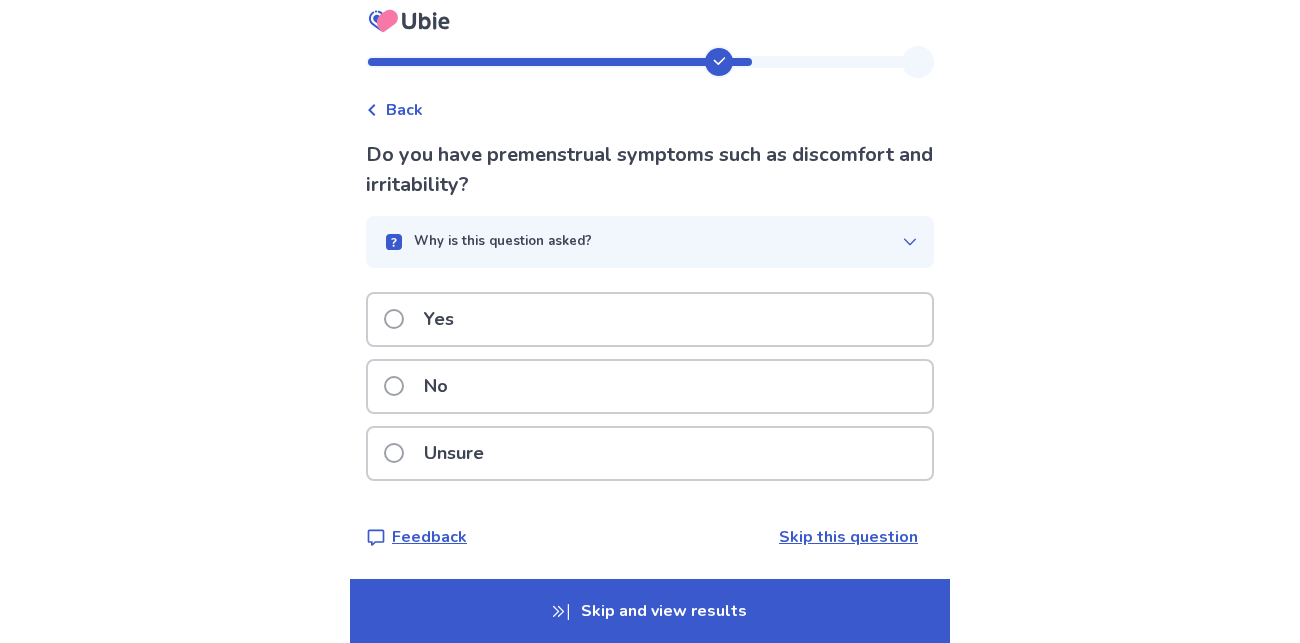 click on "Why is this question asked?" at bounding box center [642, 242] 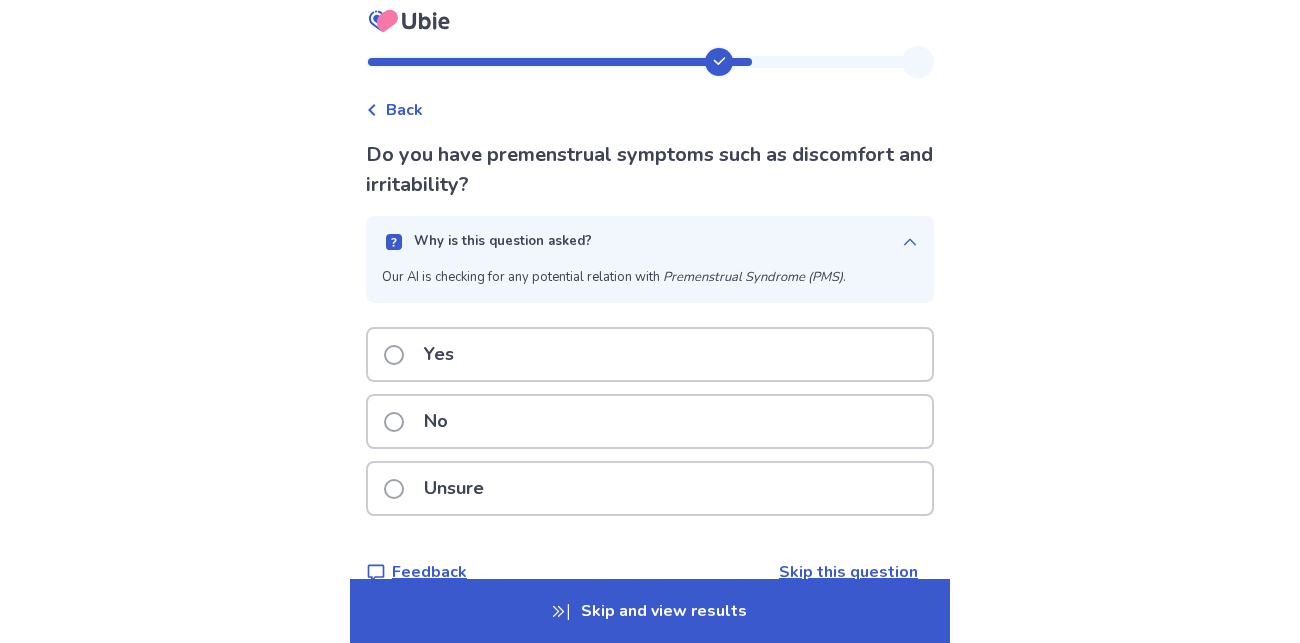 click on "Why is this question asked?" at bounding box center (642, 242) 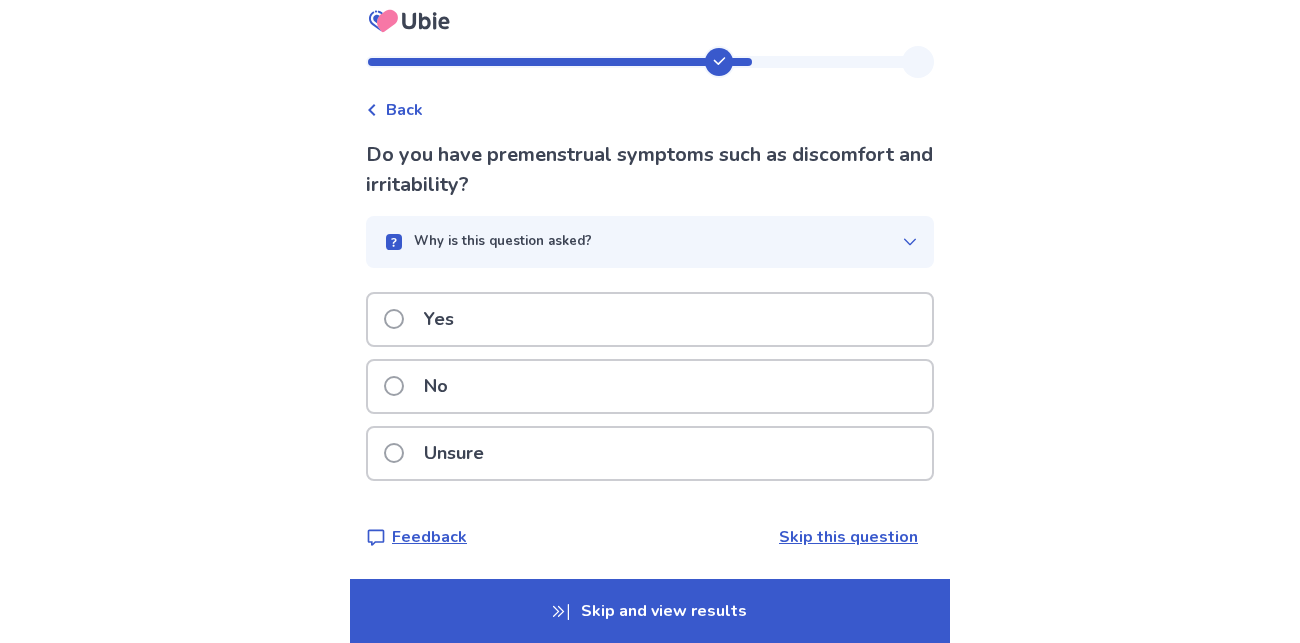 click on "Yes" at bounding box center (650, 319) 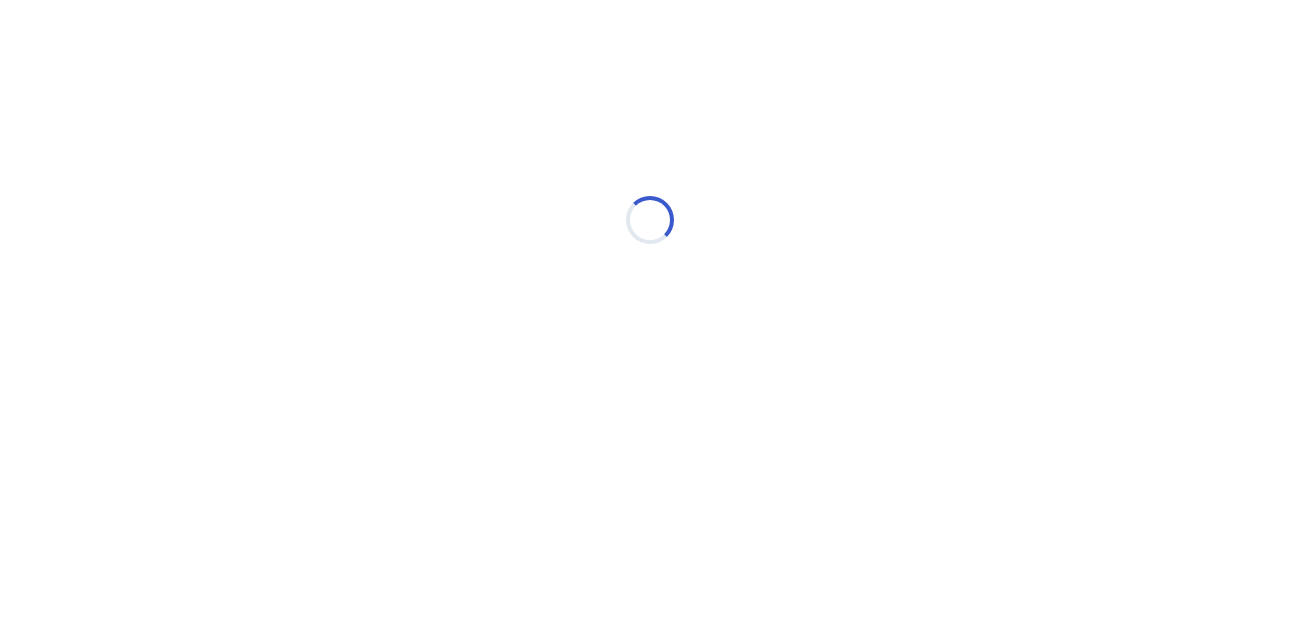 scroll, scrollTop: 0, scrollLeft: 0, axis: both 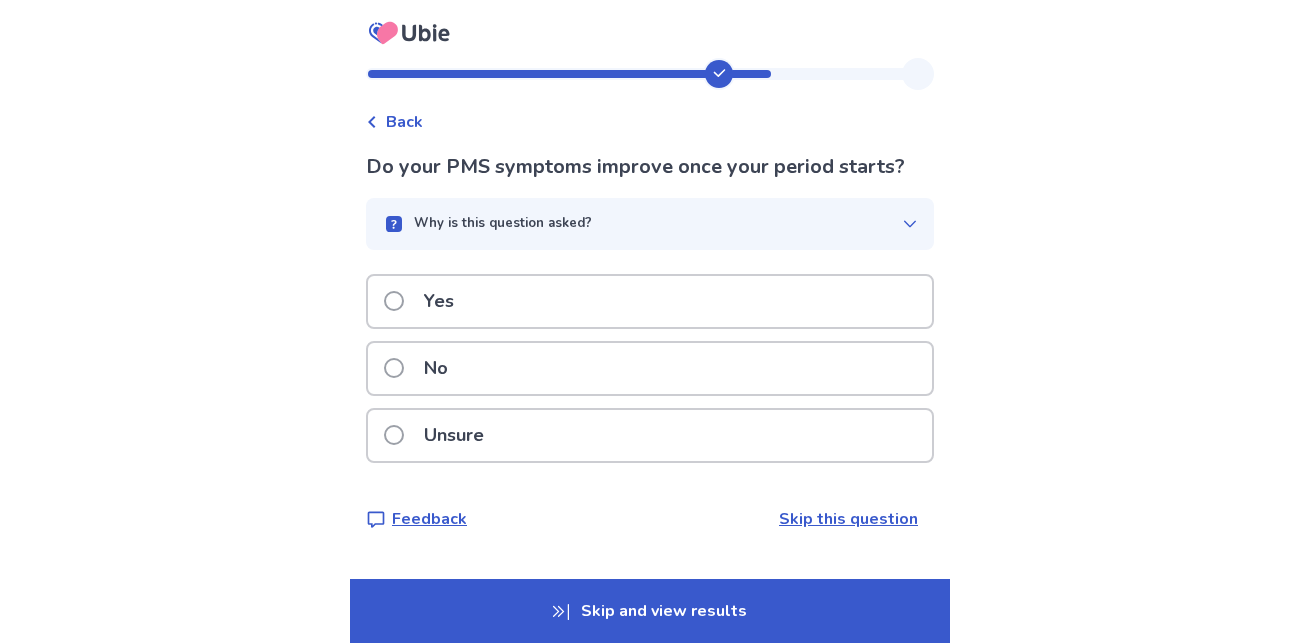 click on "Why is this question asked?" at bounding box center [650, 224] 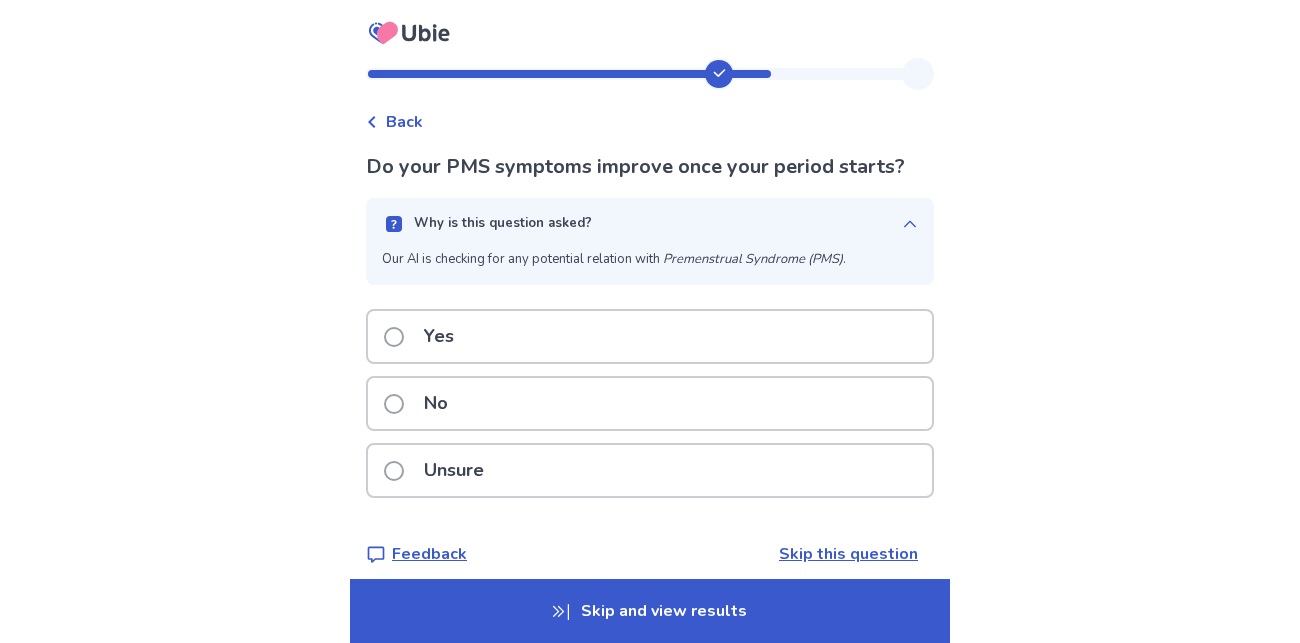 click on "Why is this question asked?" at bounding box center (650, 224) 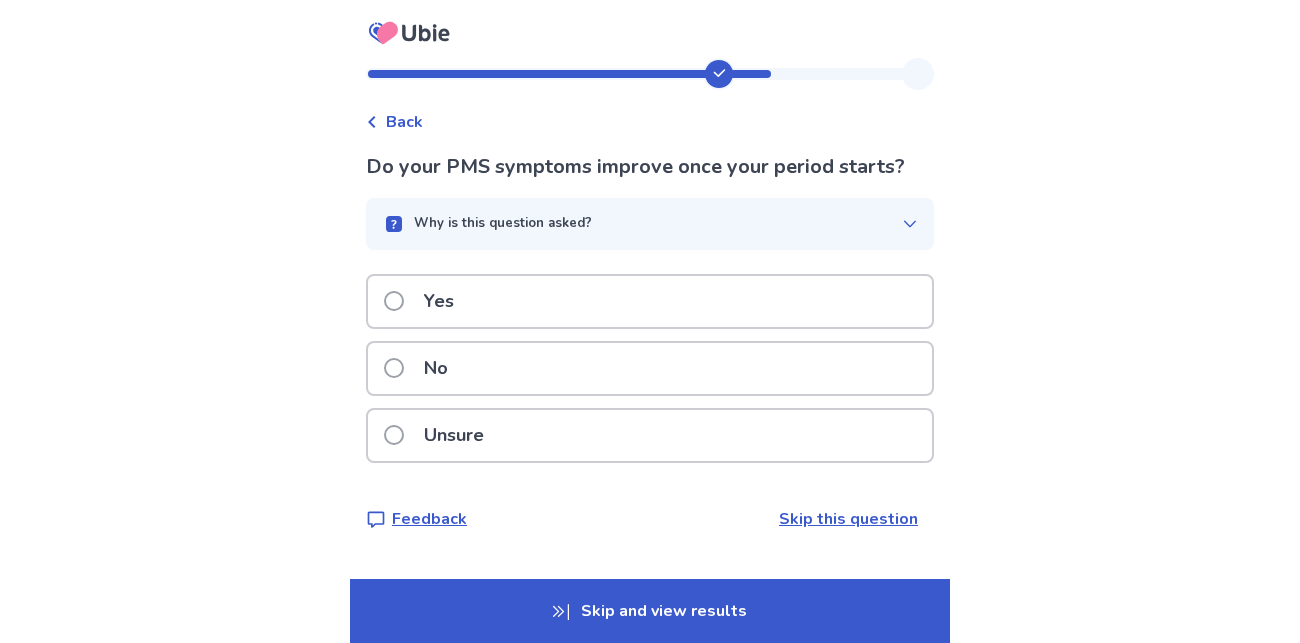 click on "Unsure" at bounding box center [650, 435] 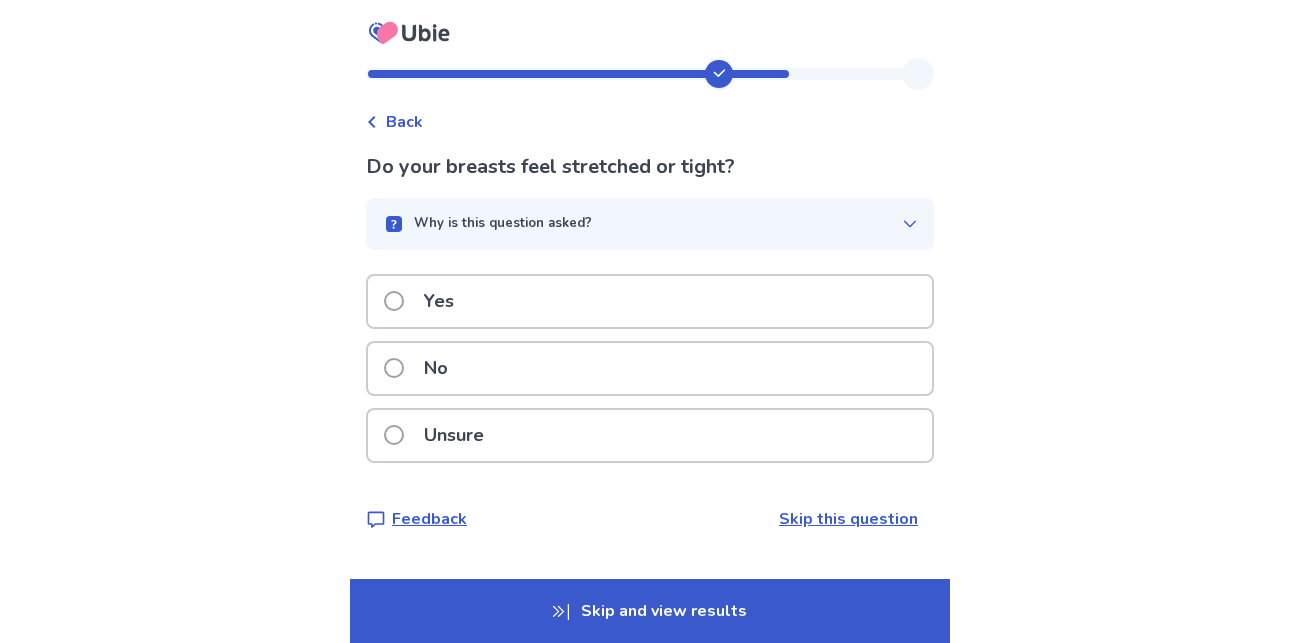 click on "Why is this question asked?" at bounding box center (642, 224) 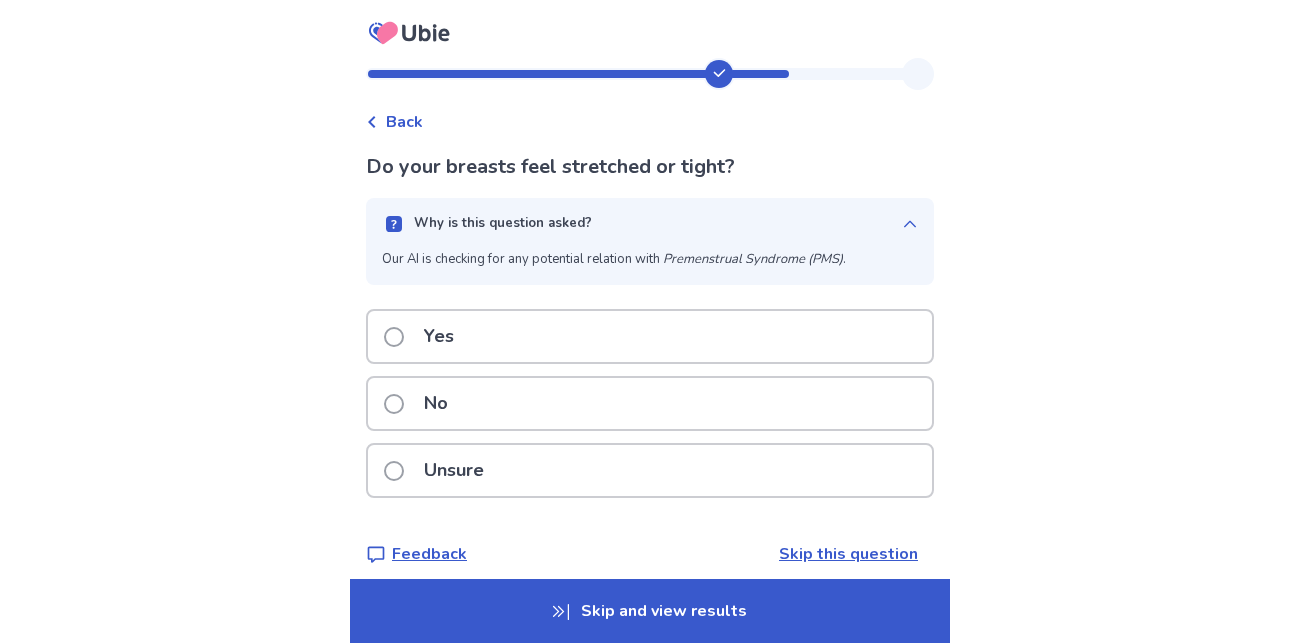 click on "Why is this question asked?" at bounding box center [642, 224] 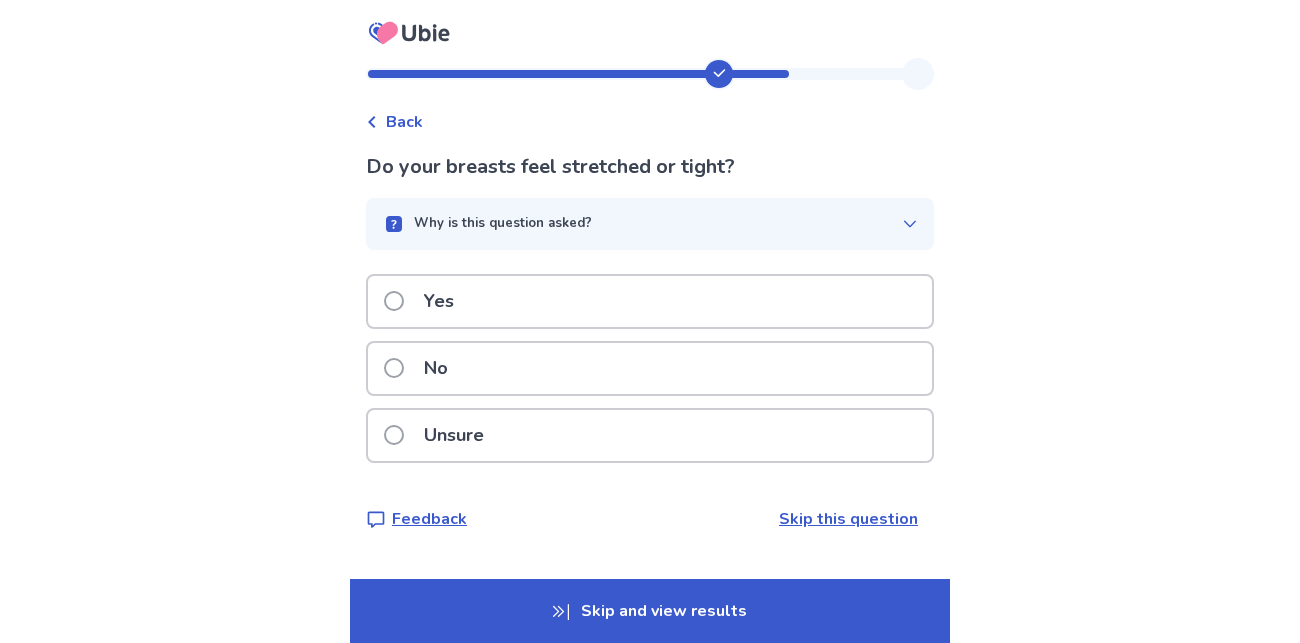 click on "No" at bounding box center [650, 368] 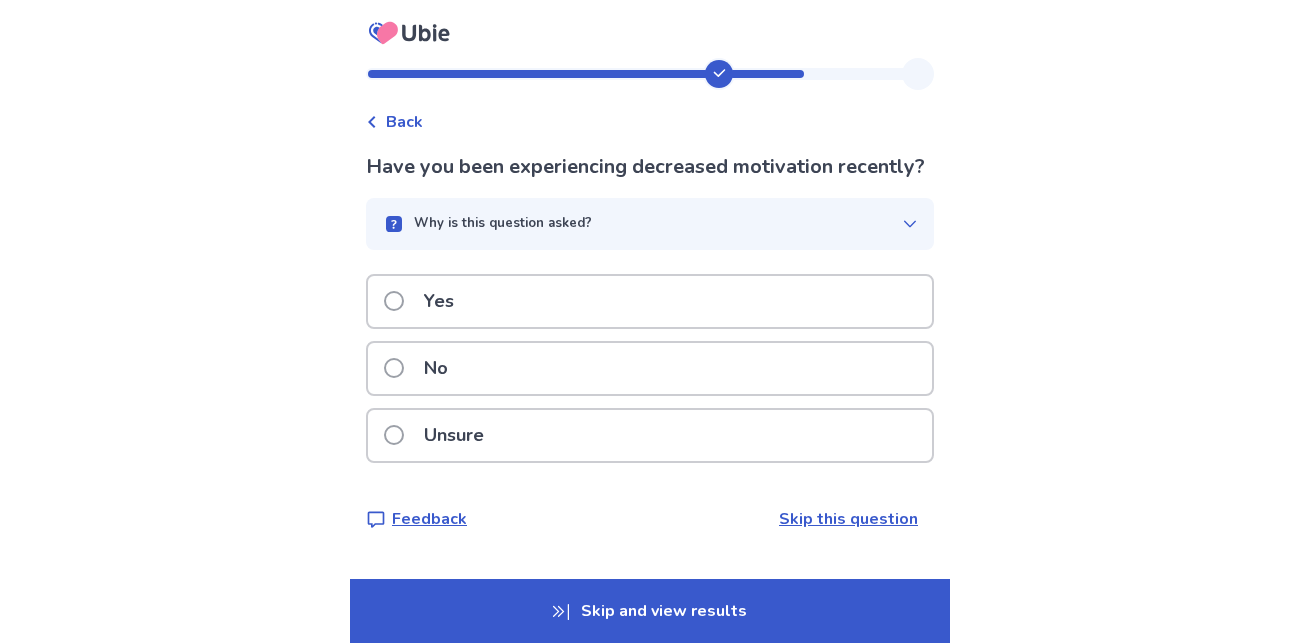click on "Why is this question asked?" at bounding box center [642, 224] 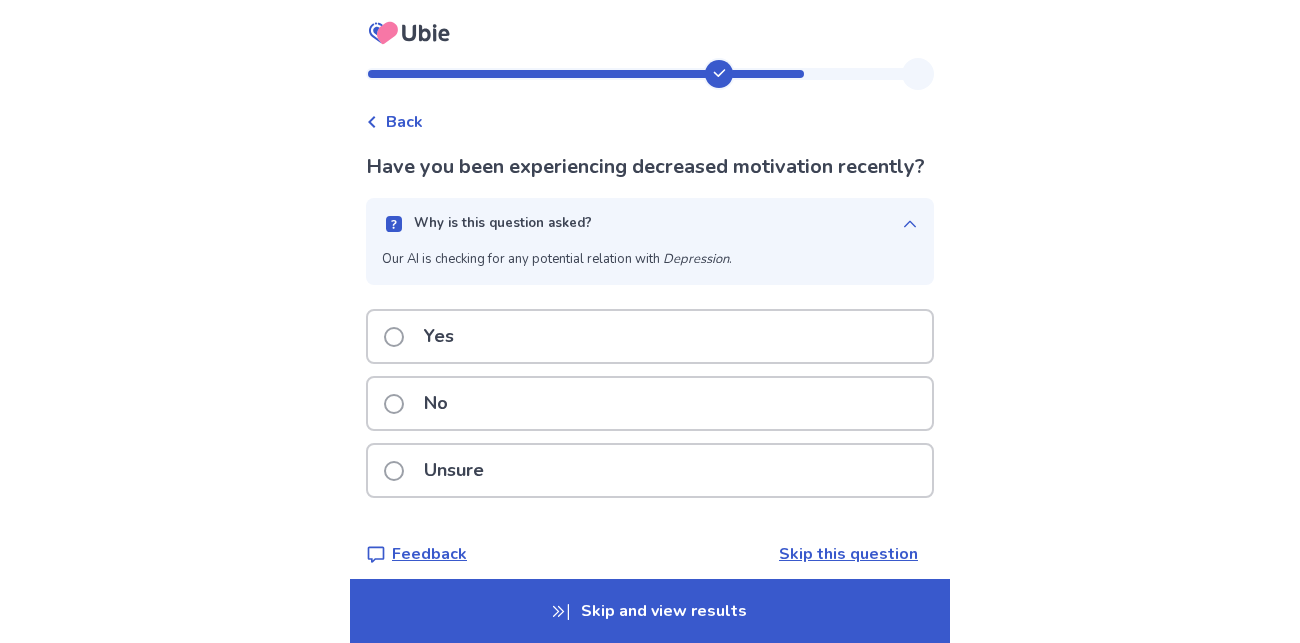 click on "Why is this question asked?" at bounding box center [642, 224] 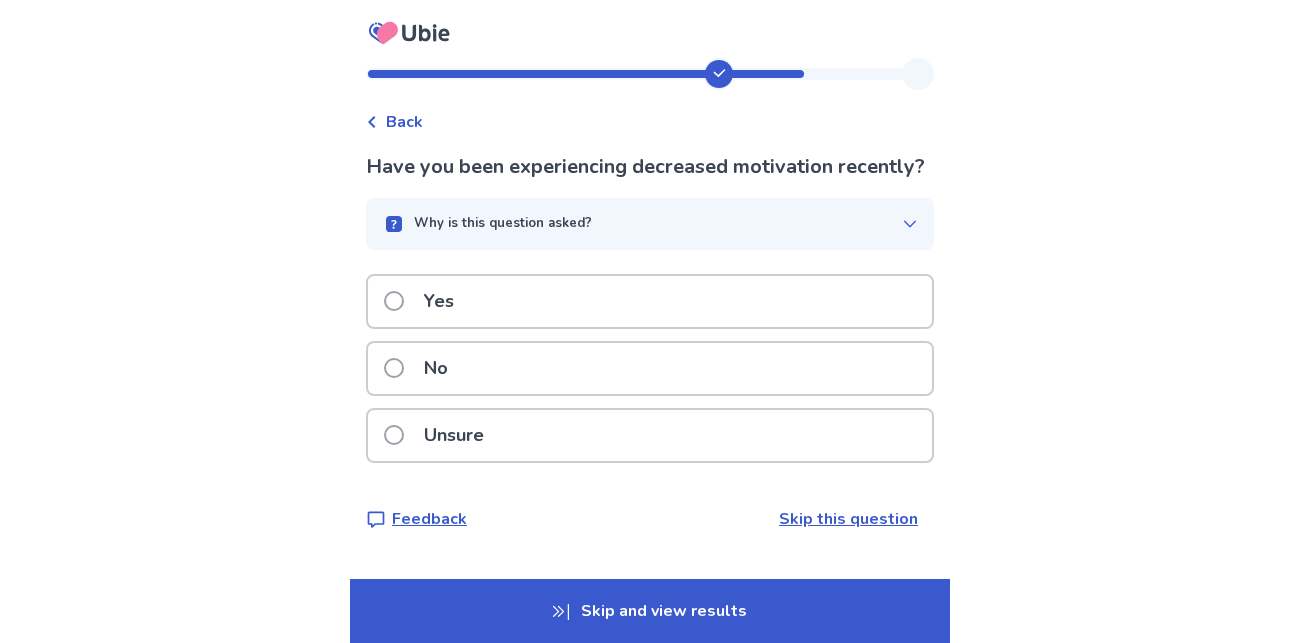 click on "No" at bounding box center (650, 368) 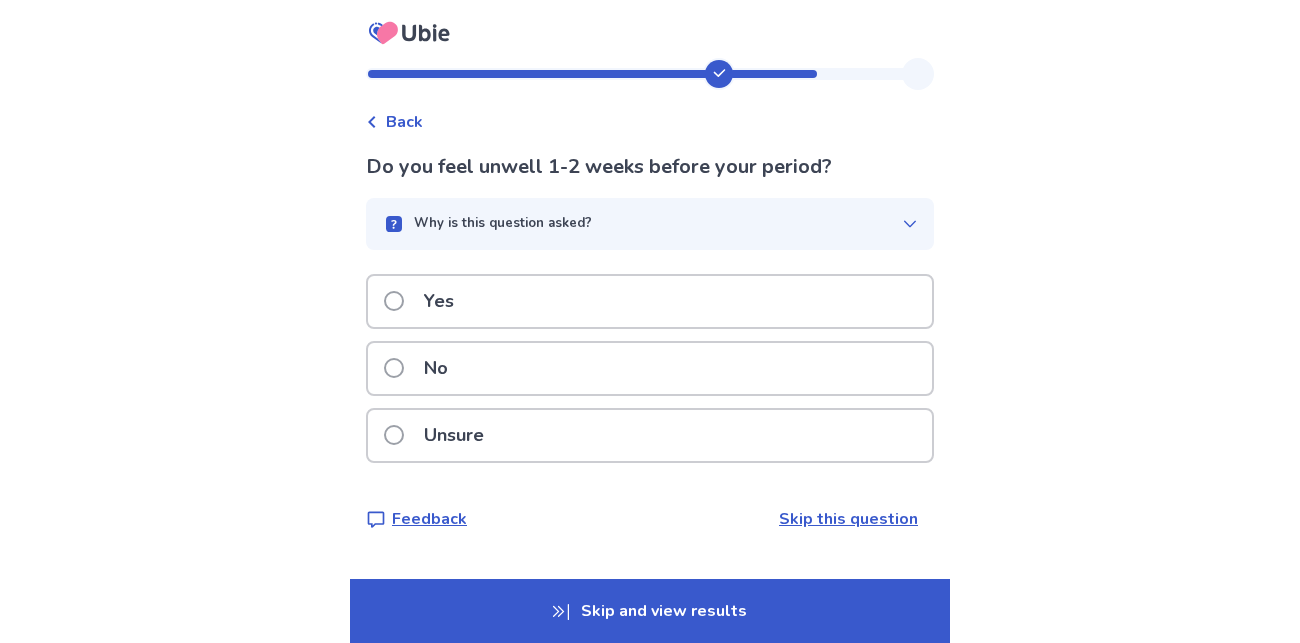 click on "Why is this question asked?" at bounding box center (503, 224) 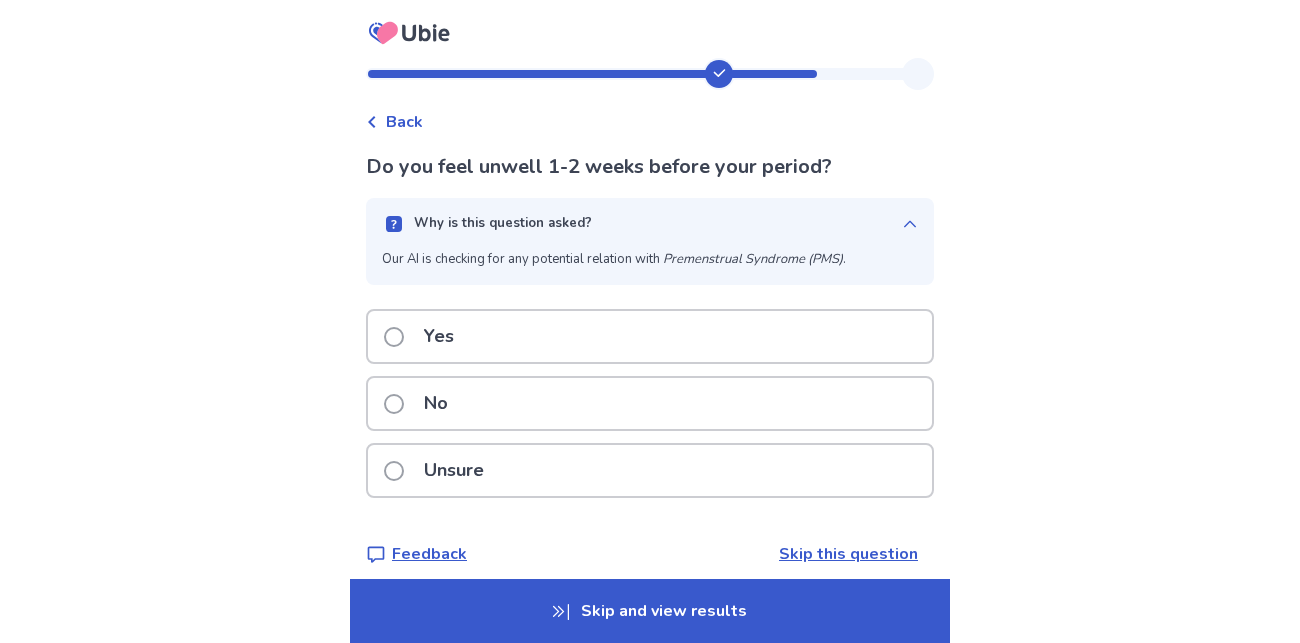 click on "Why is this question asked?" at bounding box center (503, 224) 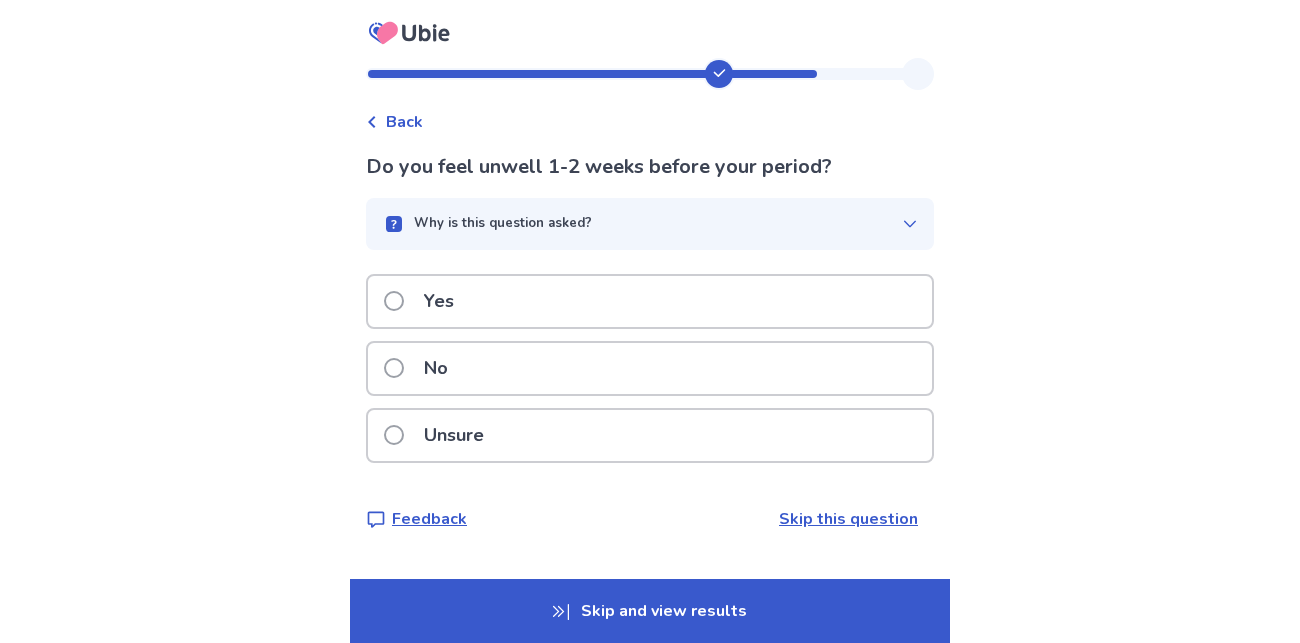 click on "No" at bounding box center [650, 368] 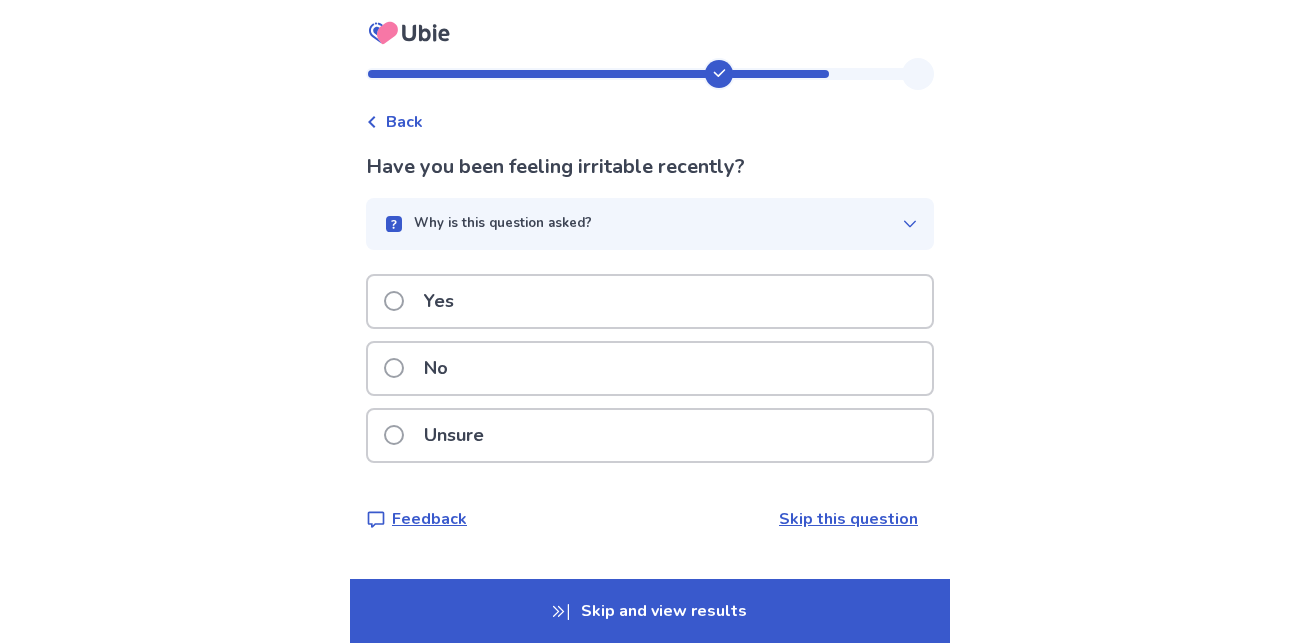 click on "Why is this question asked?" at bounding box center (642, 224) 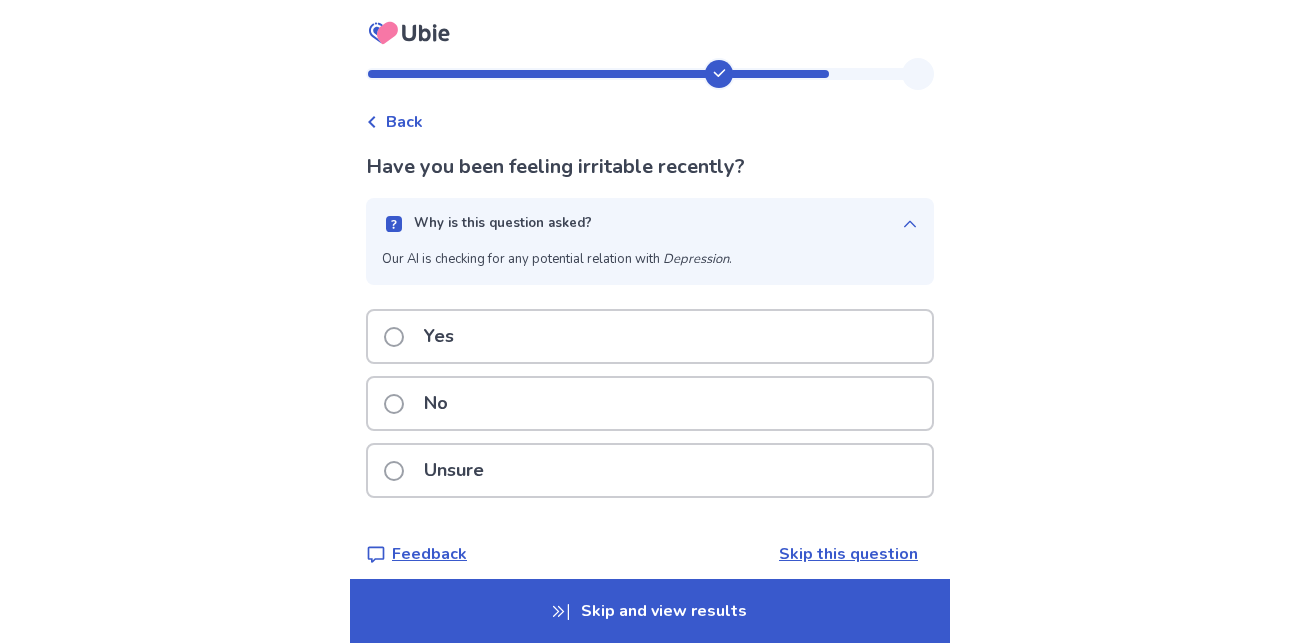 click on "Why is this question asked?" at bounding box center [642, 224] 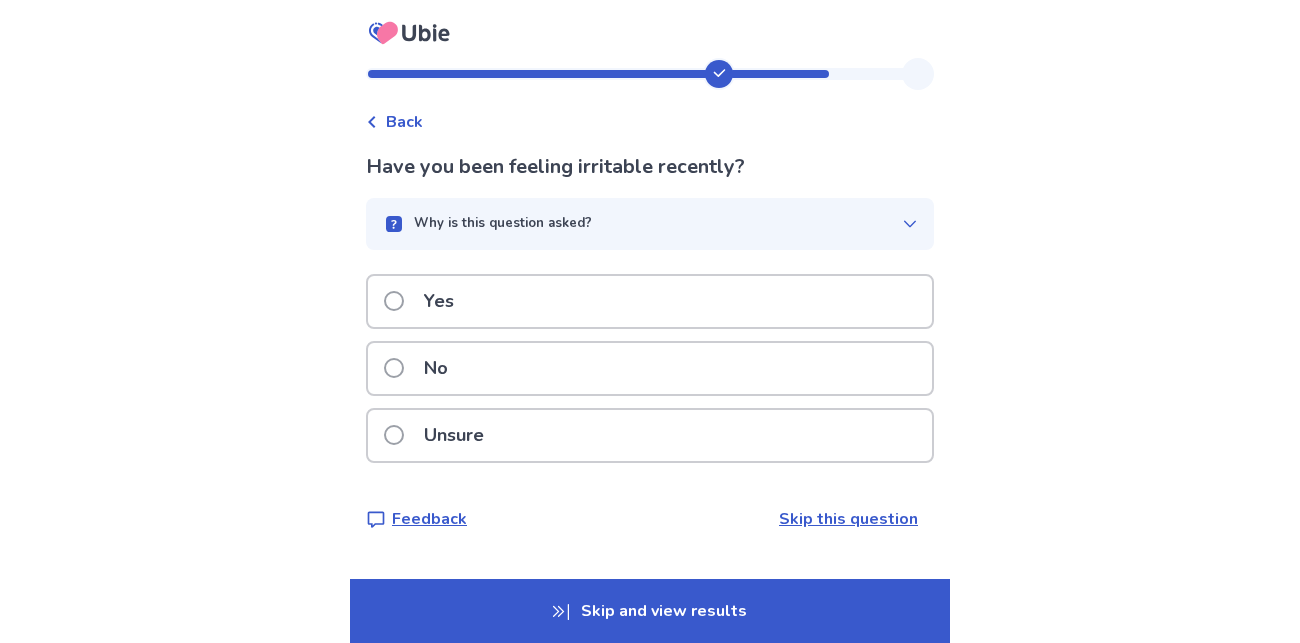 click on "Yes" at bounding box center [650, 301] 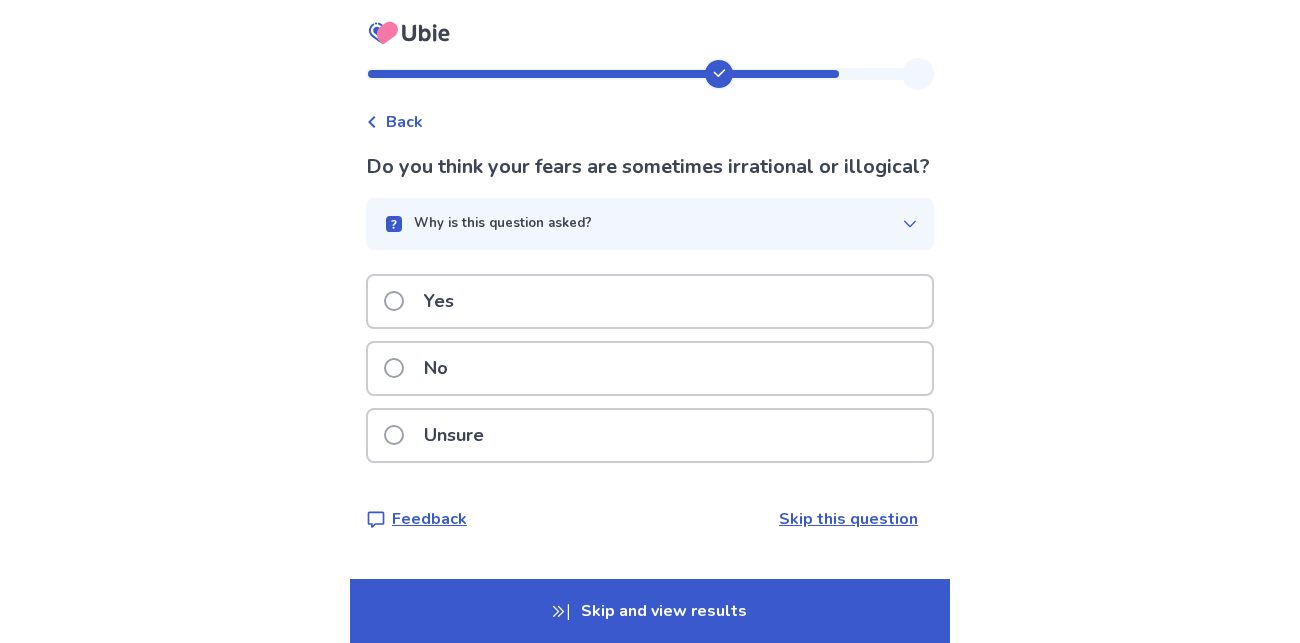 click on "Why is this question asked?" at bounding box center [503, 224] 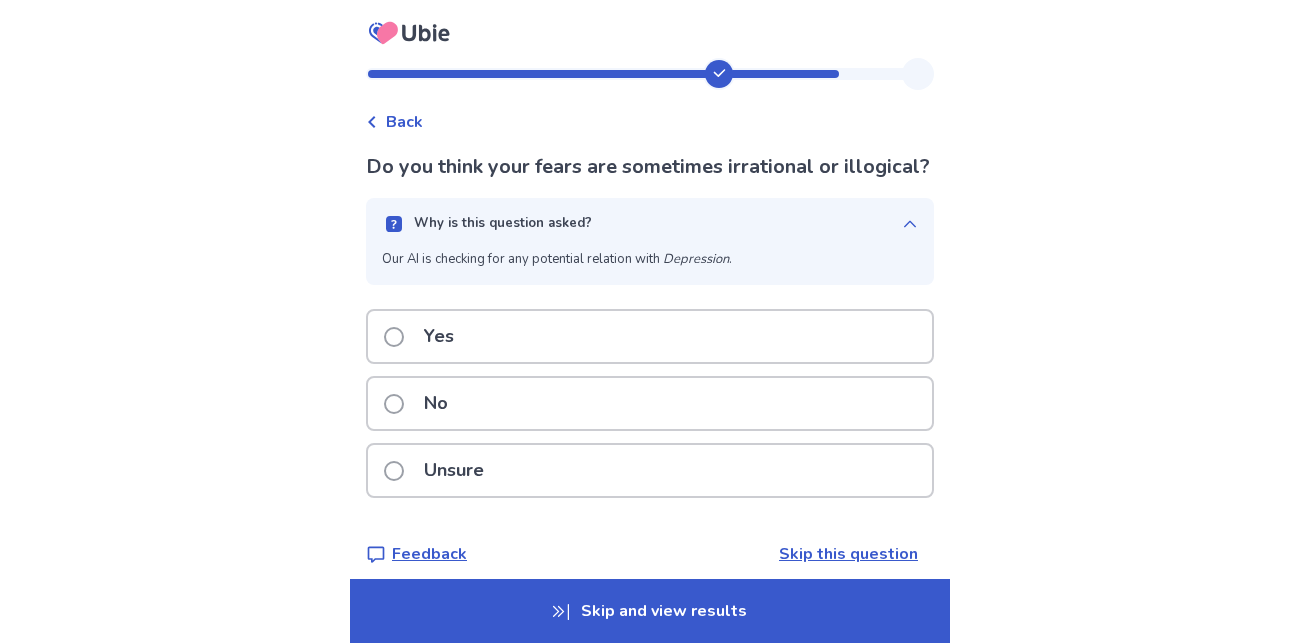 click on "Why is this question asked?" at bounding box center (503, 224) 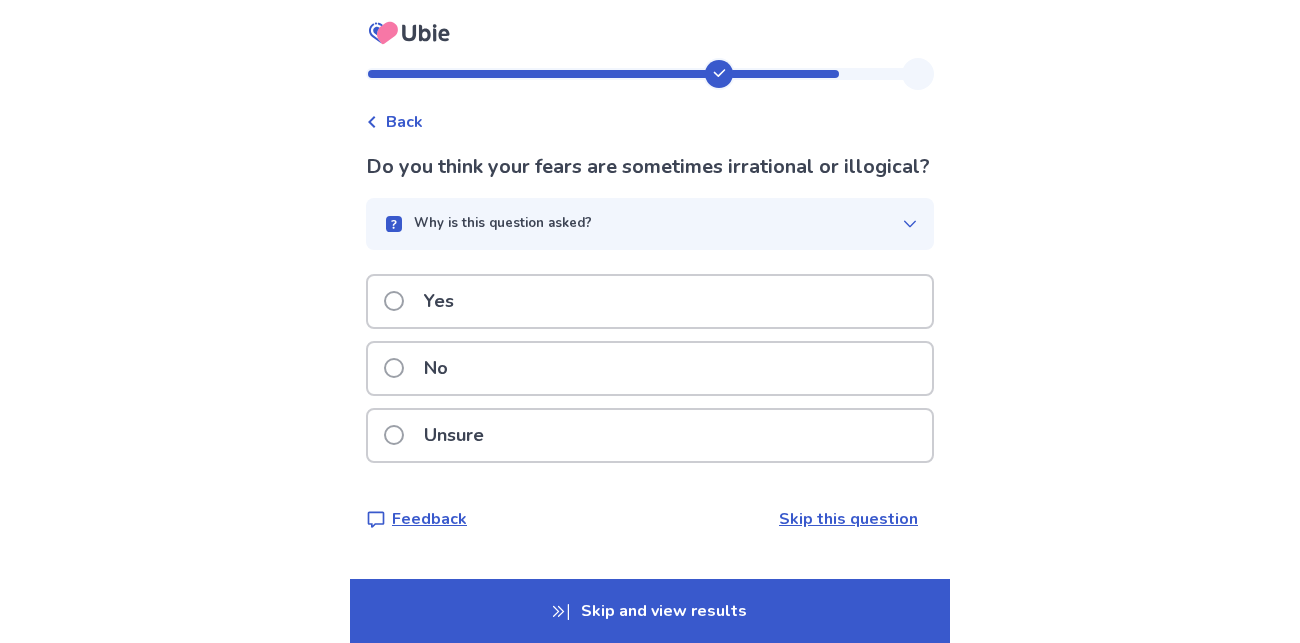 click on "Unsure" at bounding box center [650, 435] 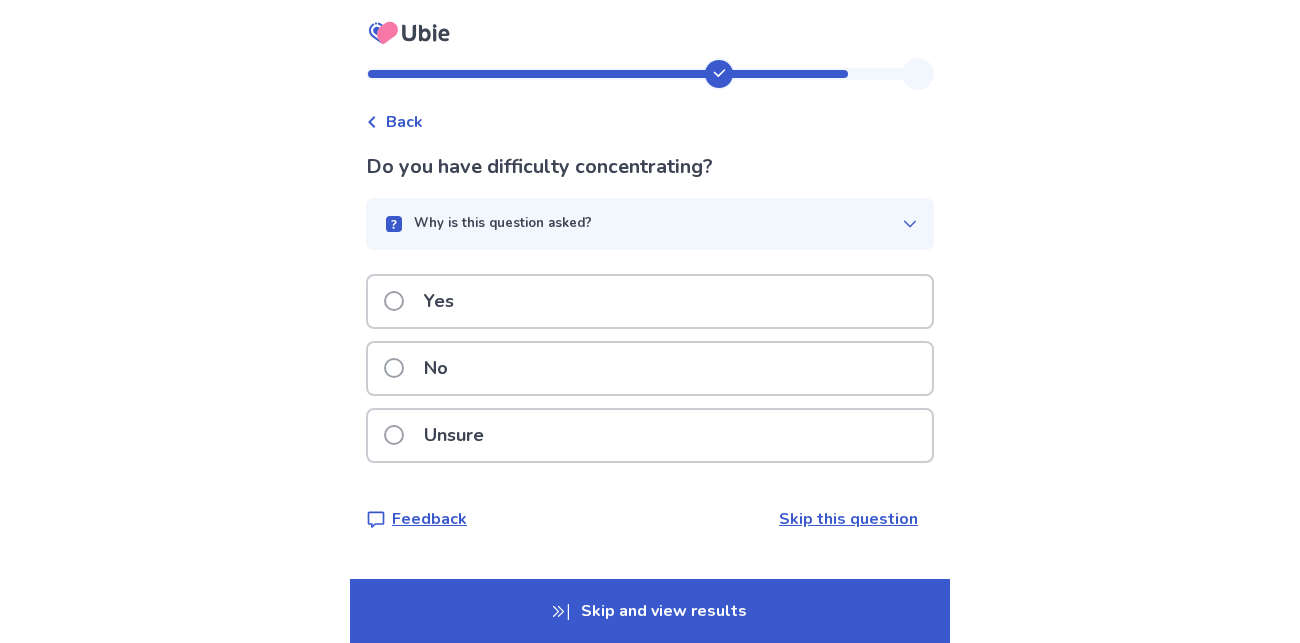click on "Why is this question asked?" at bounding box center [503, 224] 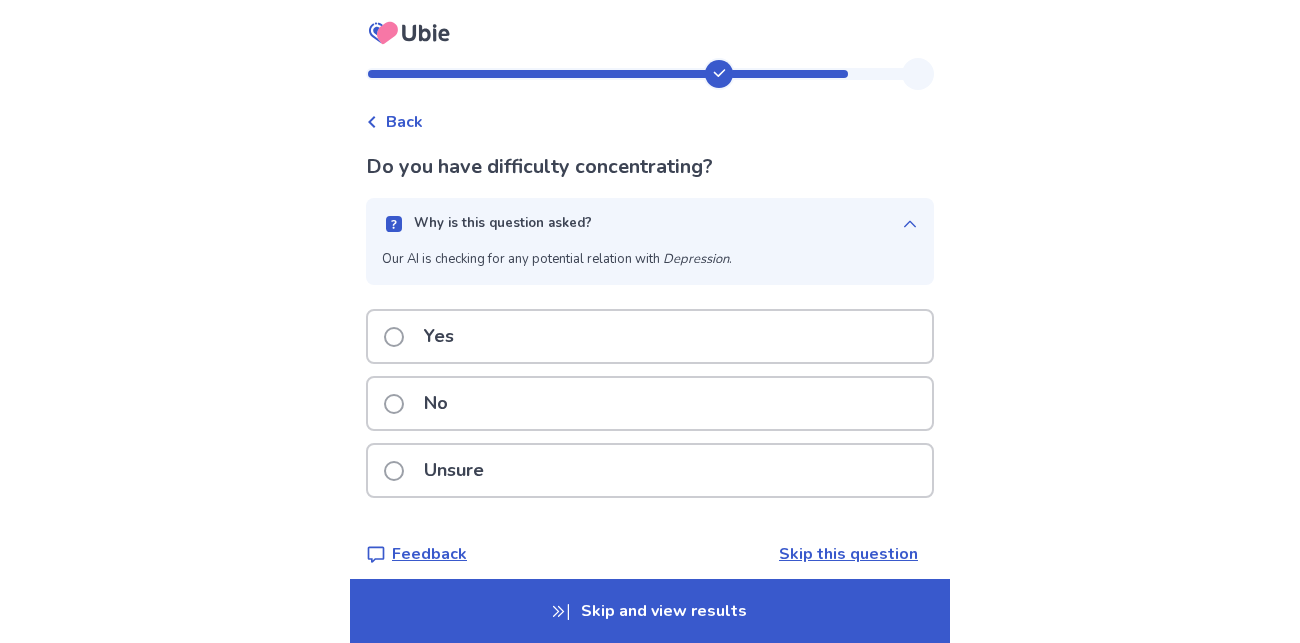 click on "Why is this question asked?" at bounding box center (503, 224) 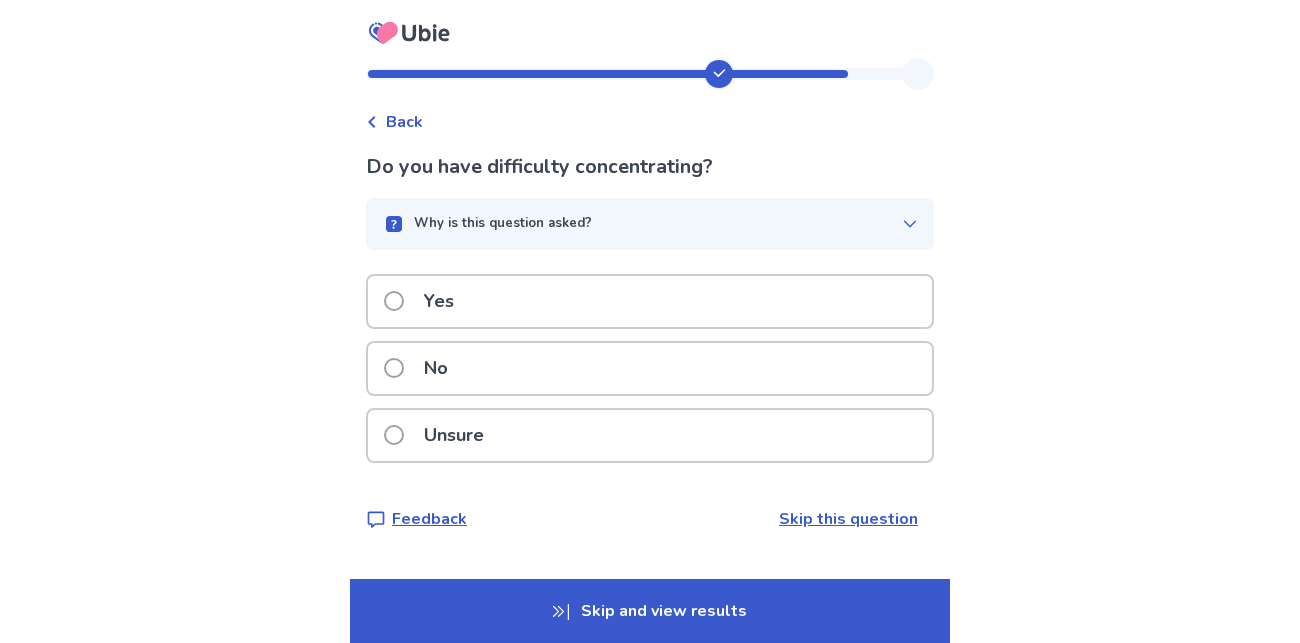 click on "No" at bounding box center [650, 368] 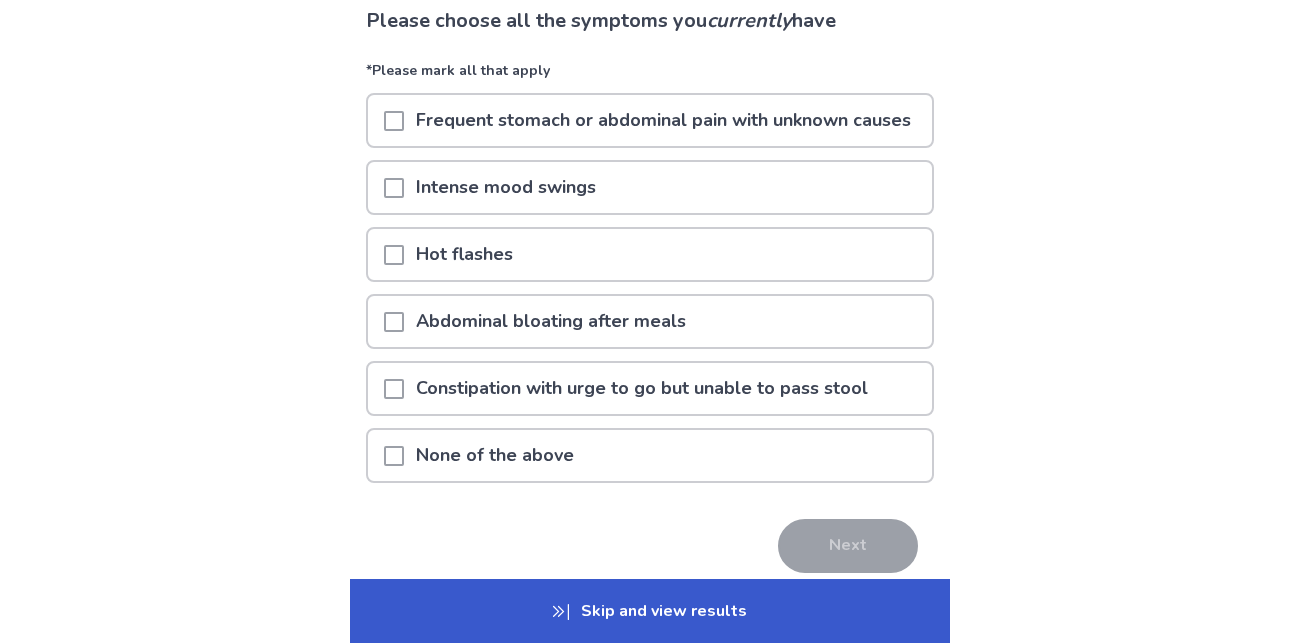 scroll, scrollTop: 149, scrollLeft: 0, axis: vertical 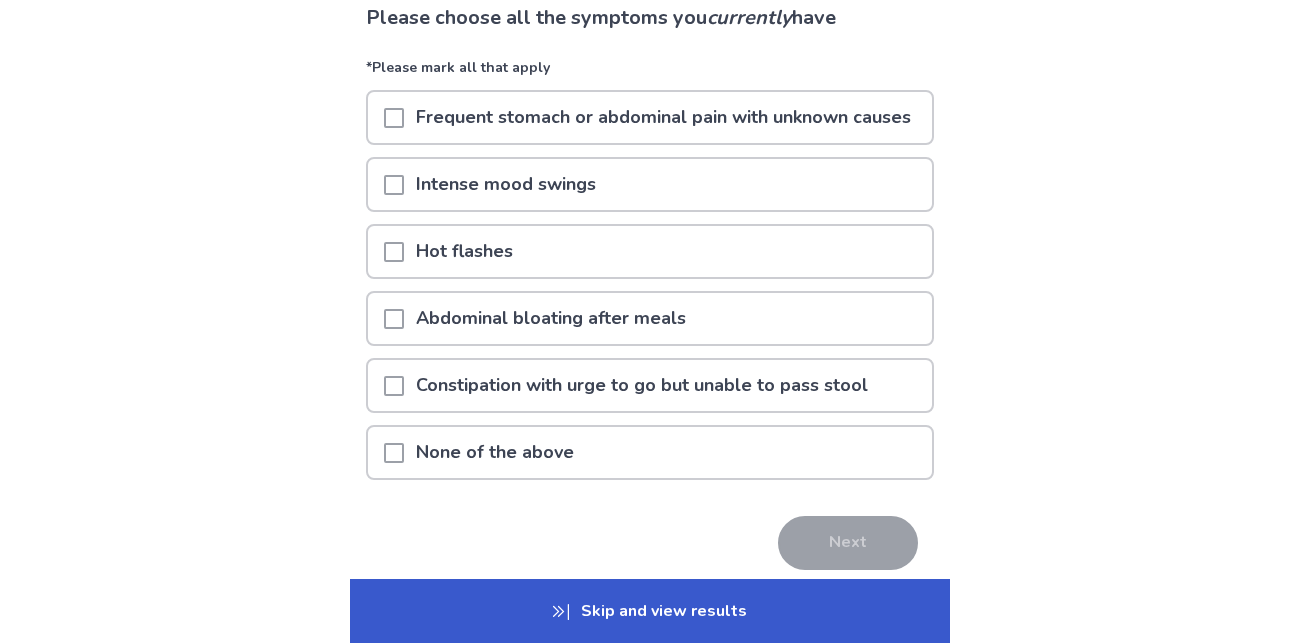 click on "None of the above" at bounding box center [495, 452] 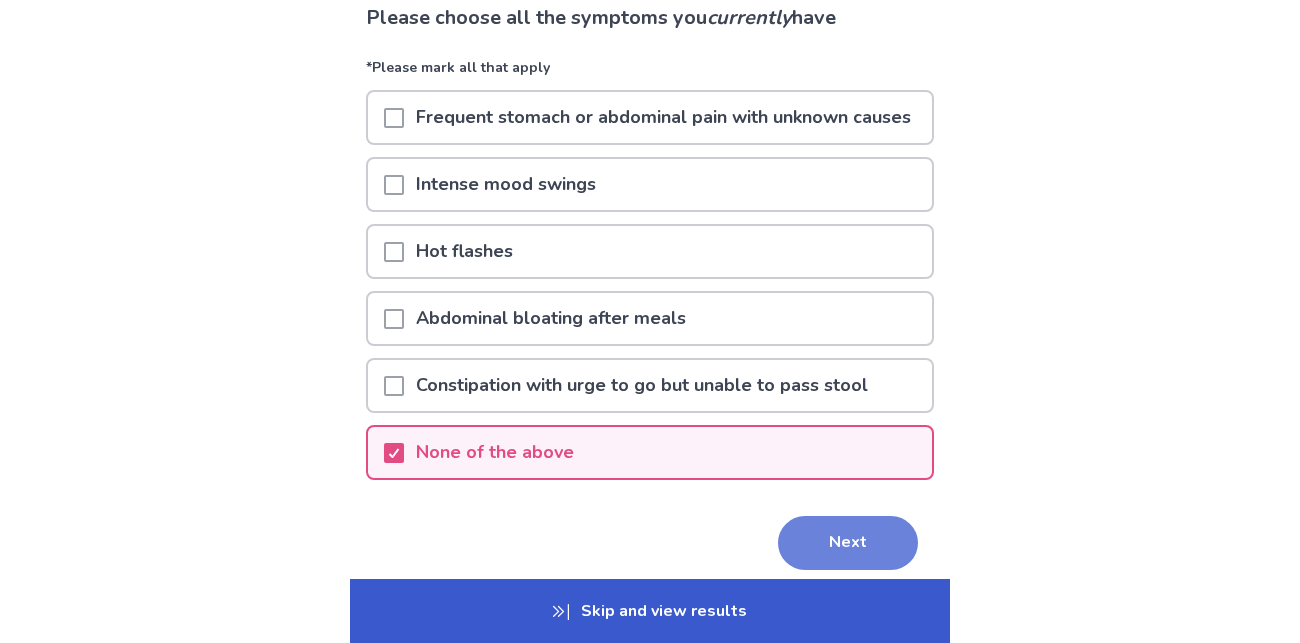 click on "Next" at bounding box center (848, 543) 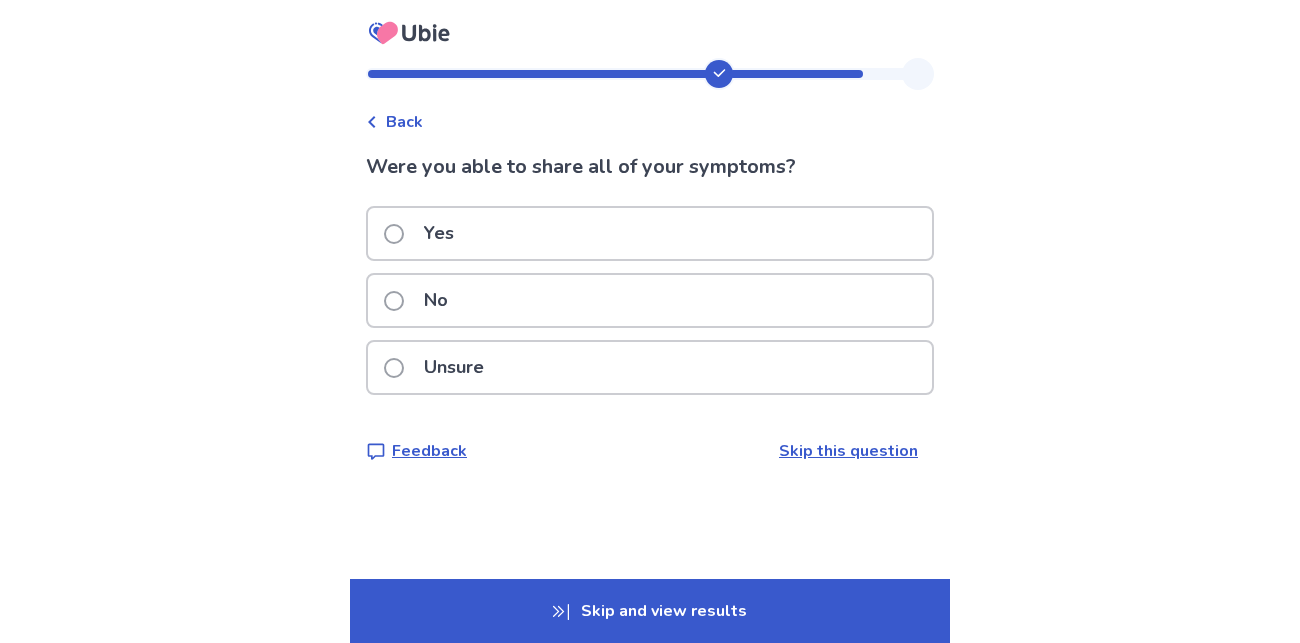 click on "Yes" at bounding box center [650, 233] 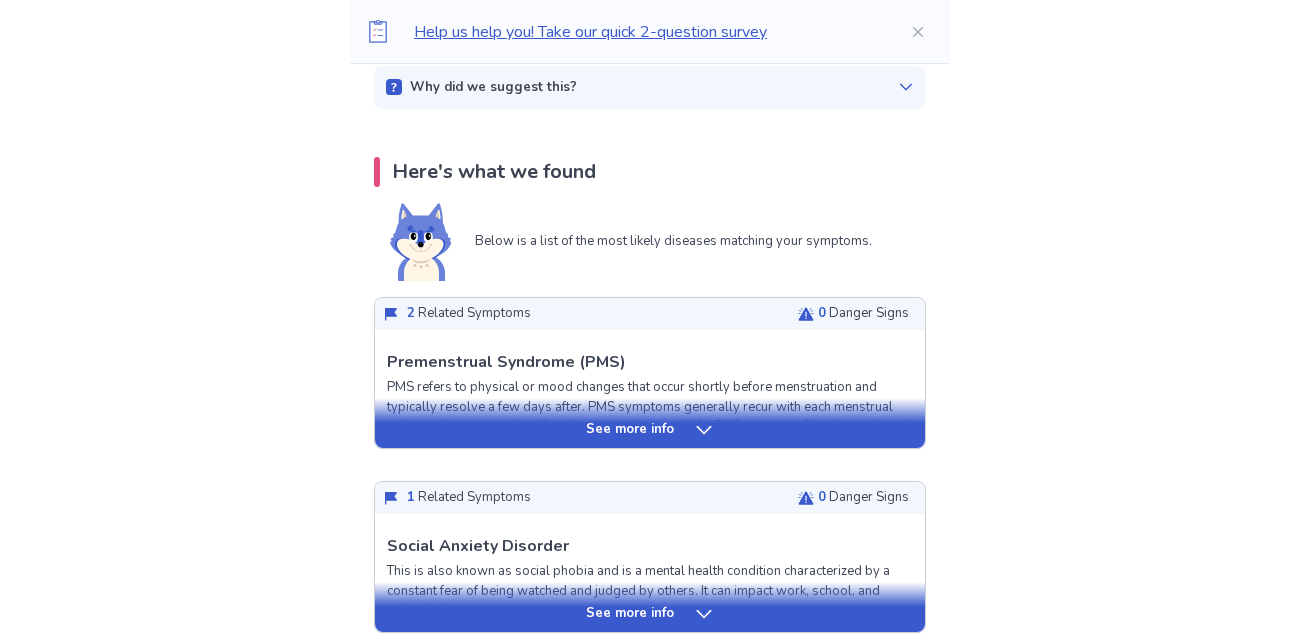scroll, scrollTop: 347, scrollLeft: 0, axis: vertical 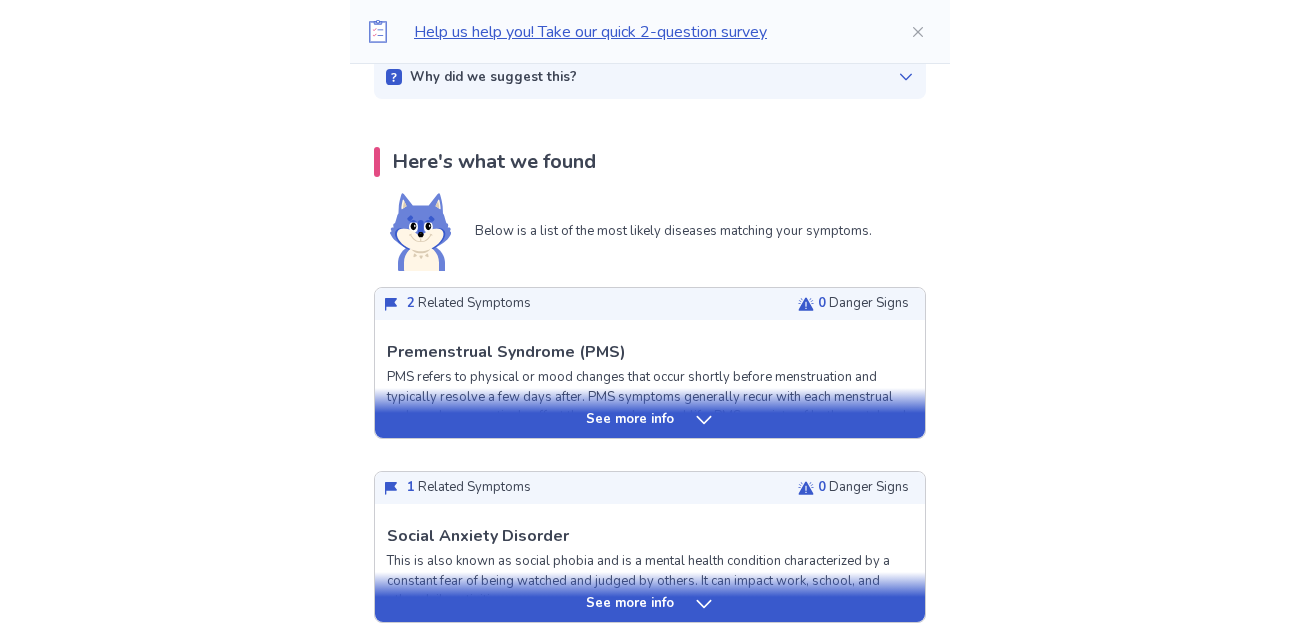 click on "See more info" at bounding box center (650, 413) 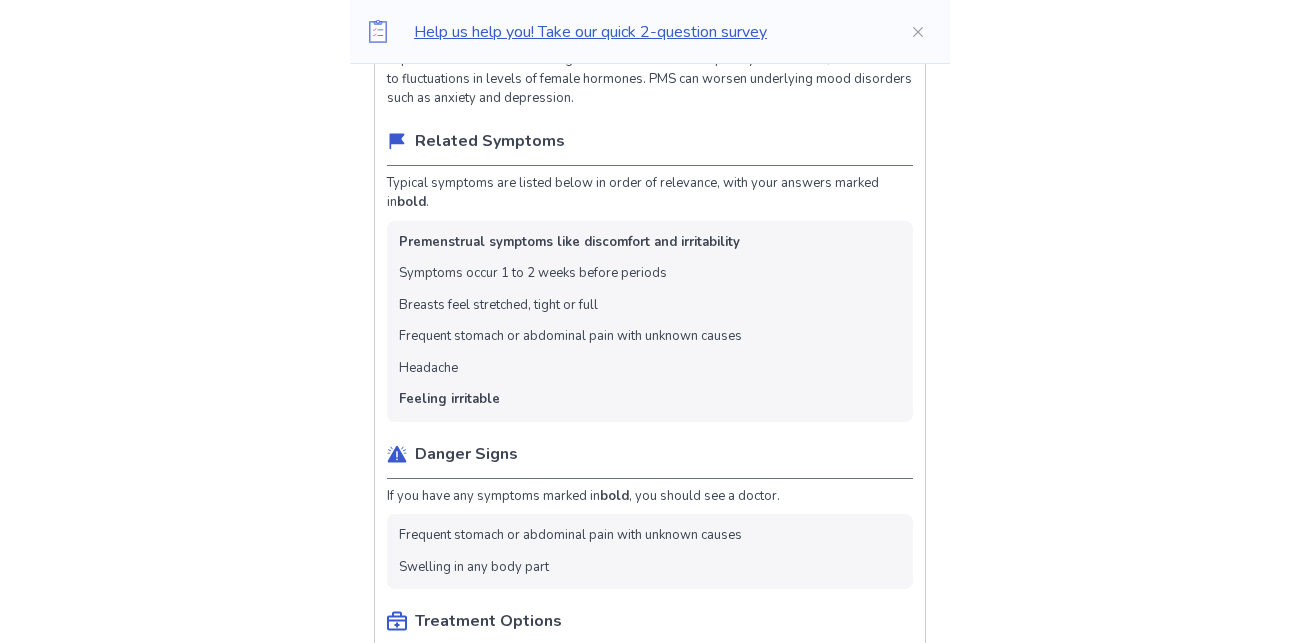 scroll, scrollTop: 746, scrollLeft: 0, axis: vertical 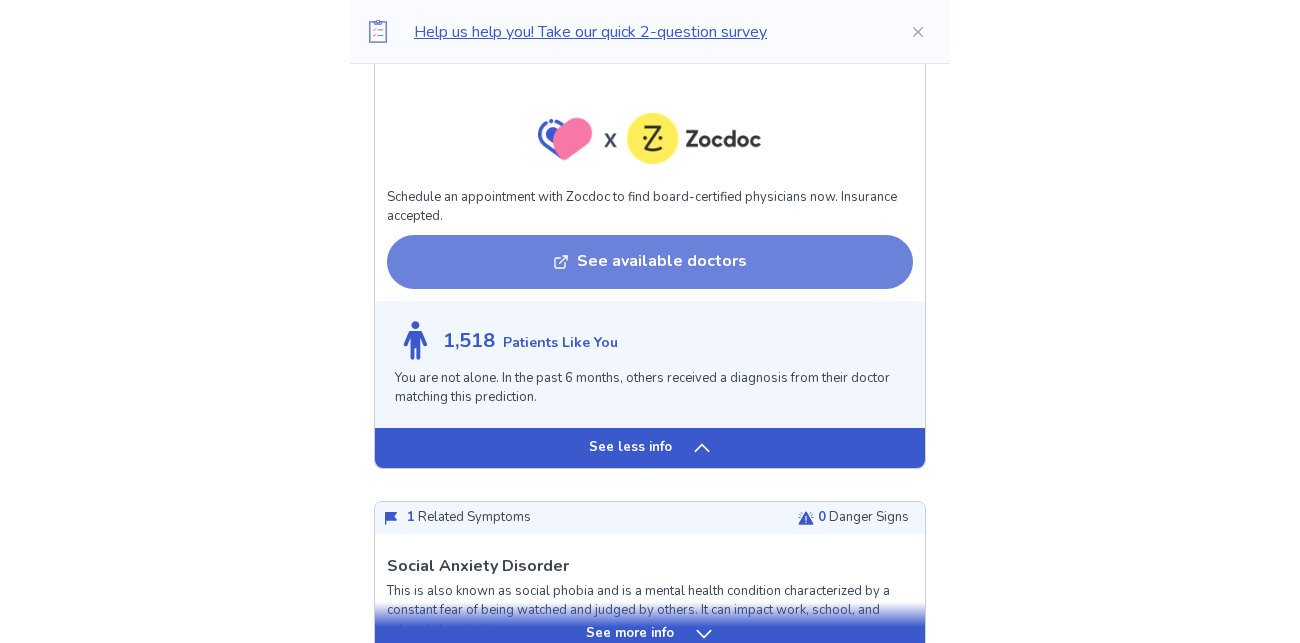 click on "See less info" at bounding box center [650, 448] 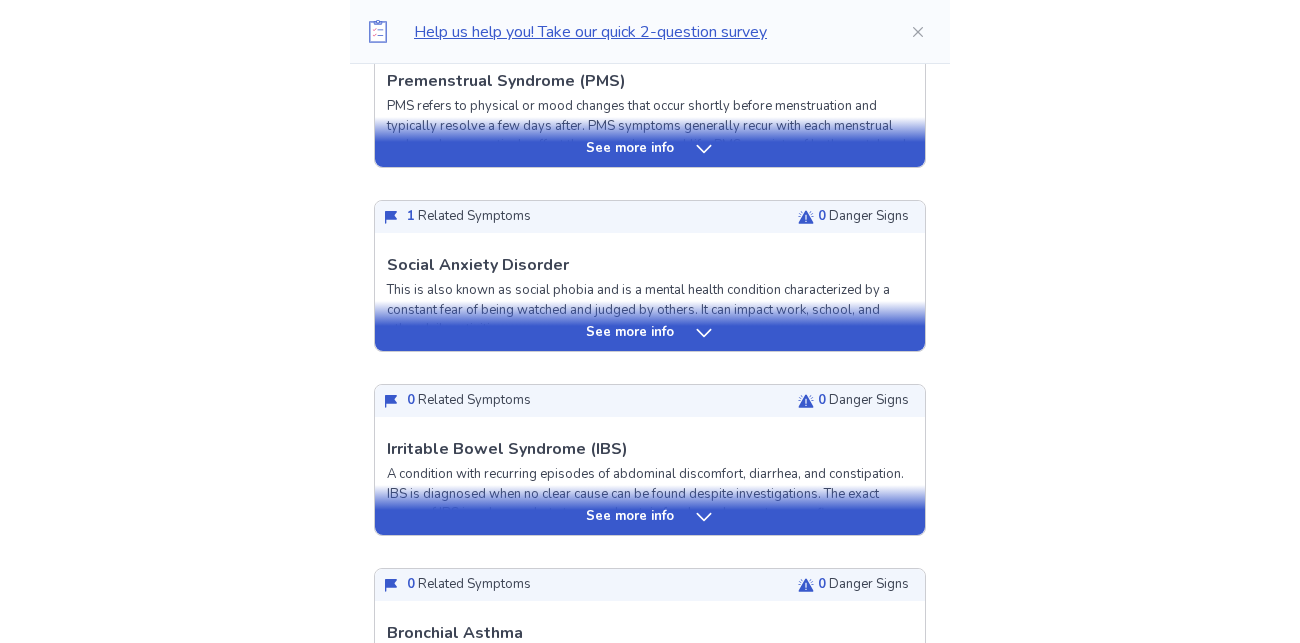 click on "See more info" at bounding box center (650, 333) 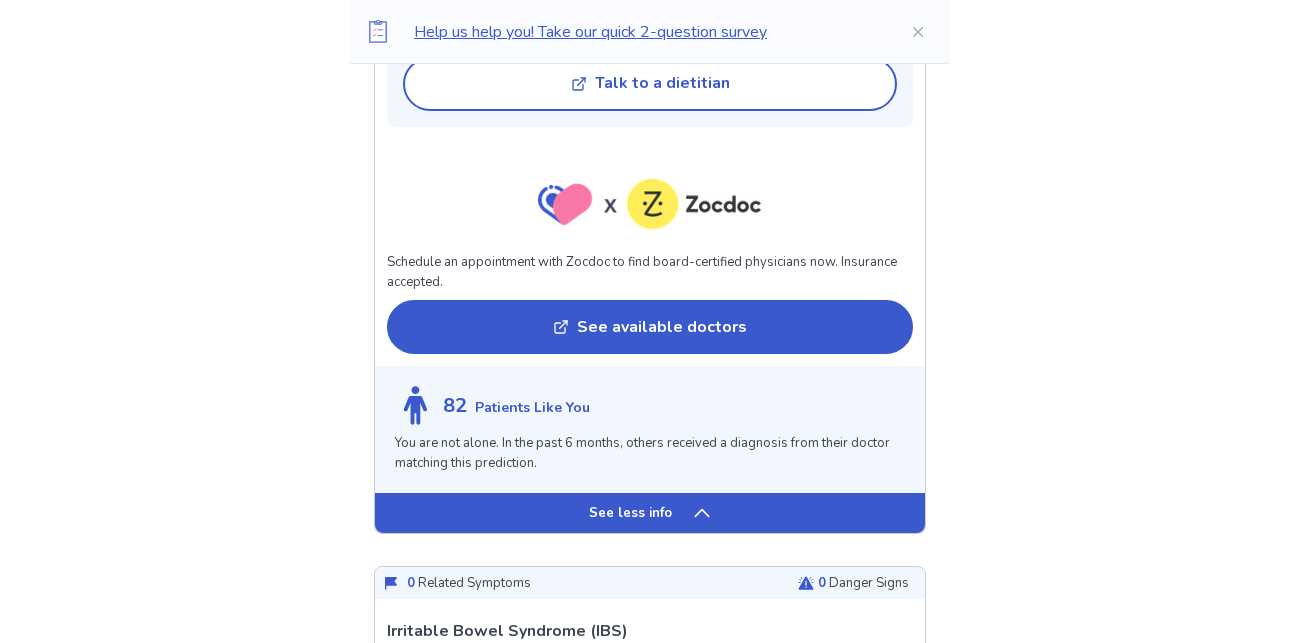 scroll, scrollTop: 1677, scrollLeft: 0, axis: vertical 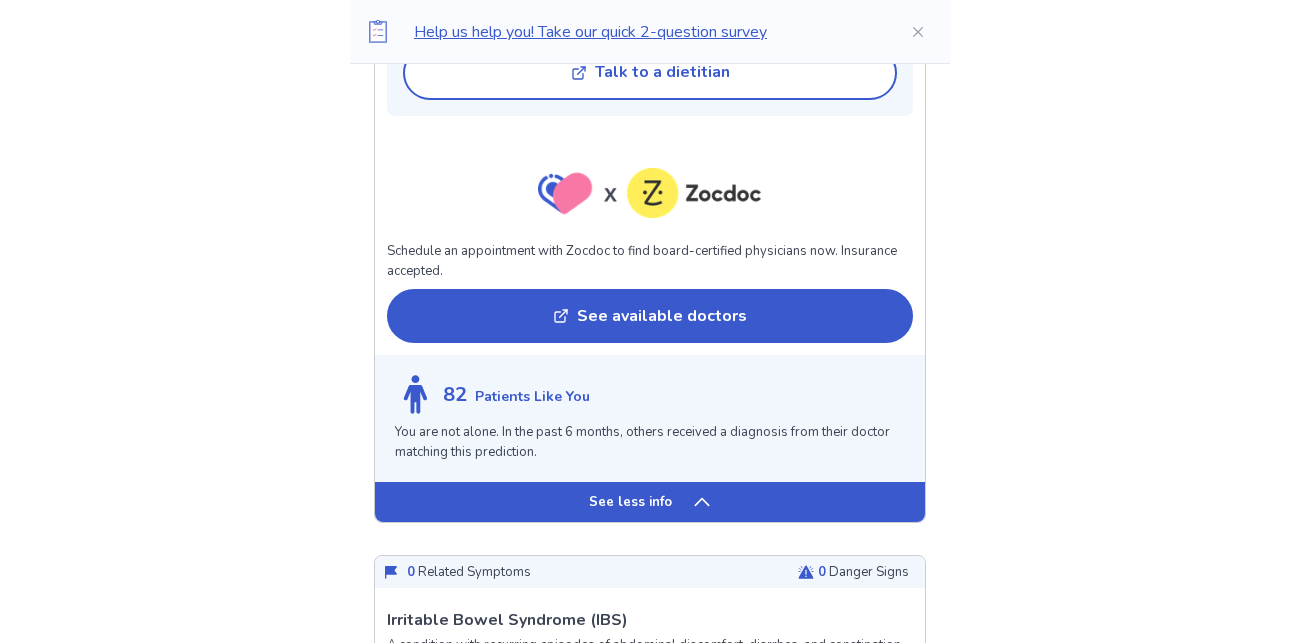 click on "82 Patients Like You You are not alone. In the past 6 months, others received a diagnosis from their doctor matching this prediction." at bounding box center [650, 418] 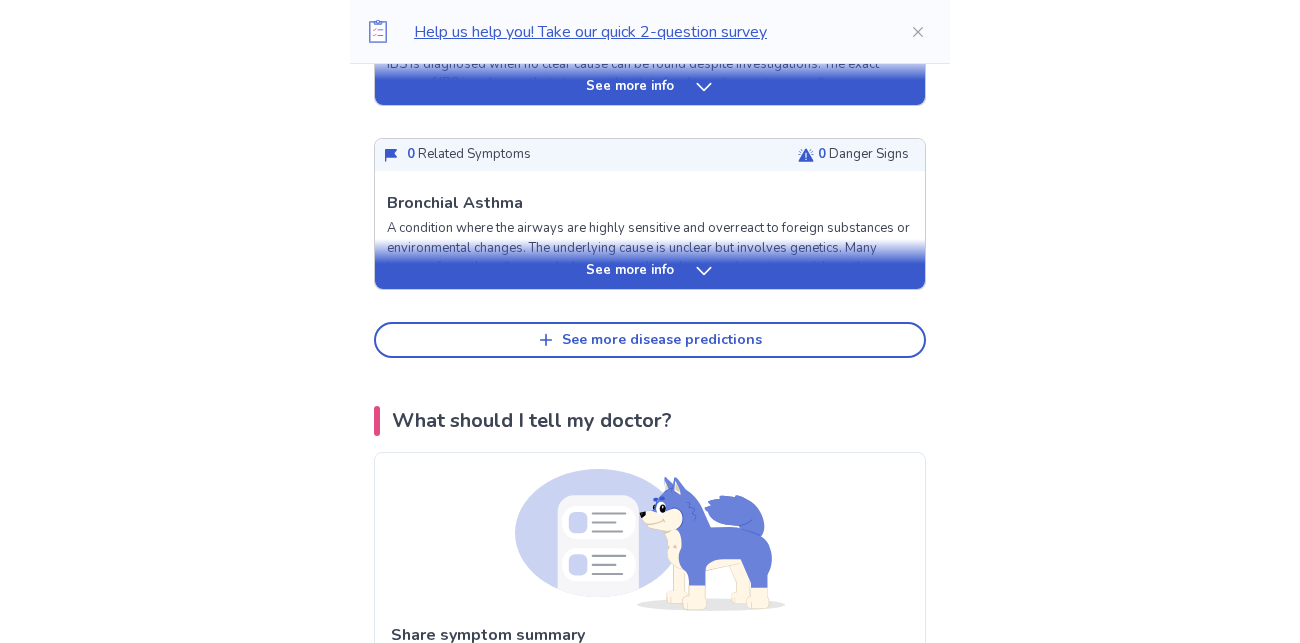 scroll, scrollTop: 1045, scrollLeft: 0, axis: vertical 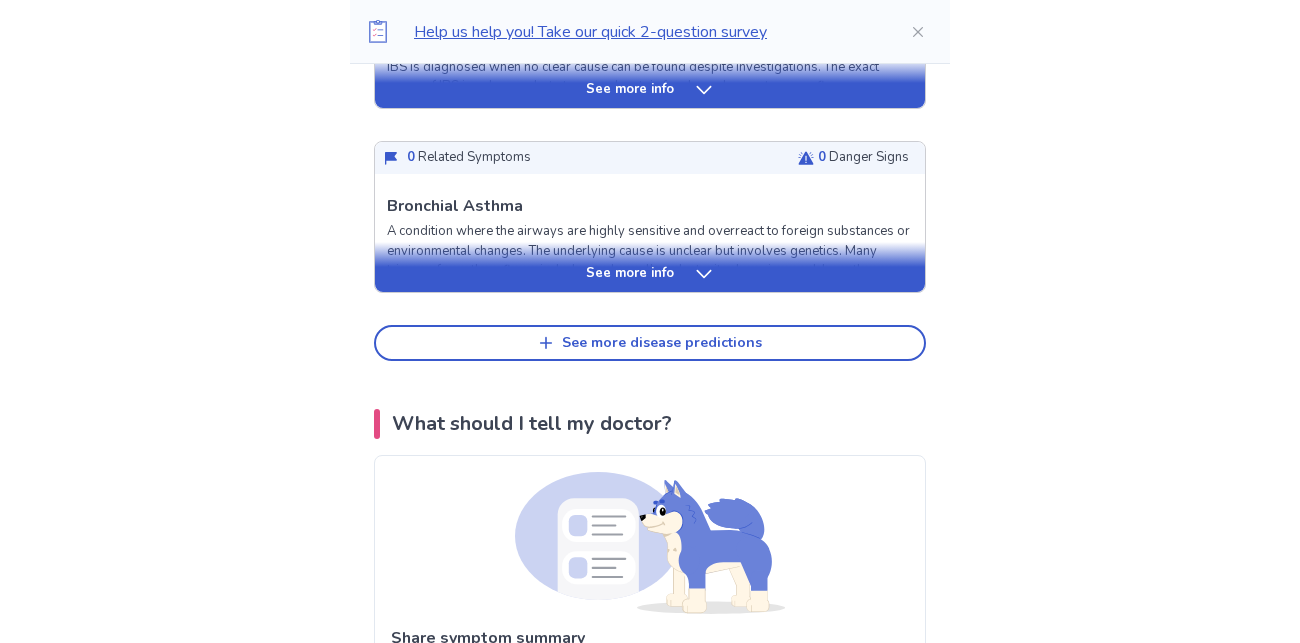 click on "See more info" at bounding box center [650, 267] 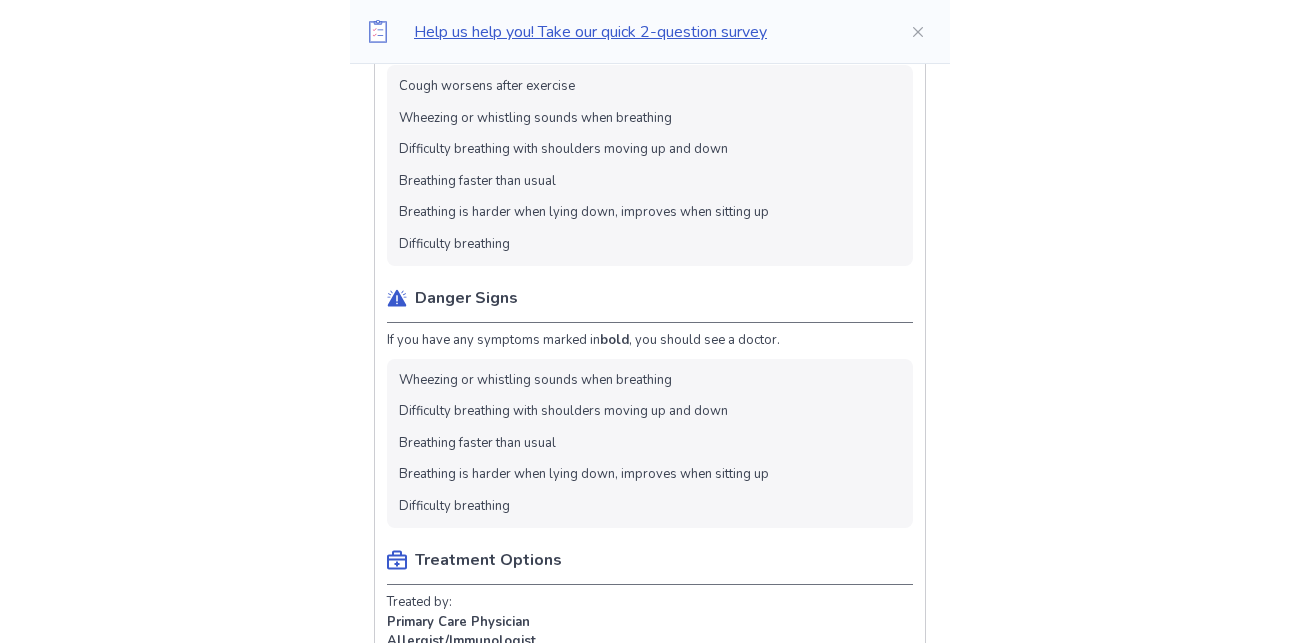 scroll, scrollTop: 1801, scrollLeft: 0, axis: vertical 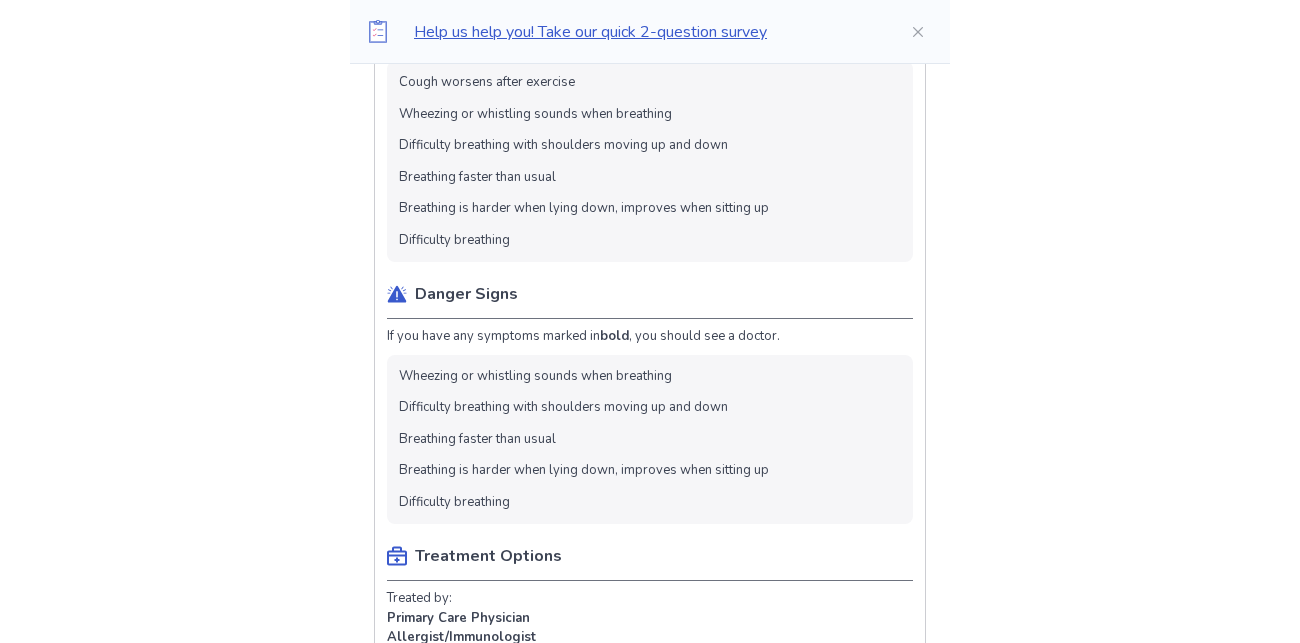 click on "Bronchial Asthma A condition where the airways are highly sensitive and overreact to foreign substances or environmental changes. The underlying cause is unclear but involves genetics. Many triggers for asthma flares include smoke, pollen, dust mite droppings, cold weather, exercise, and viral infections. You may have Severe and Uncontrolled Asthma (SUA) Asthma may be classified as severe and uncontrolled if the following criteria are met: Severe Symptoms Asthma Attacks Reliance on Inhalers Lung Function Impairment Poor Quality of Life Related Symptoms Typical symptoms are listed below in order of relevance, with your answers marked in  bold . Cough worsens after exercise Wheezing or whistling sounds when breathing Difficulty breathing with shoulders moving up and down Breathing faster than usual Breathing is harder when lying down, improves when sitting up Difficulty breathing Danger Signs If you have any symptoms marked in  bold , you should see a doctor. Wheezing or whistling sounds when breathing" at bounding box center (650, 414) 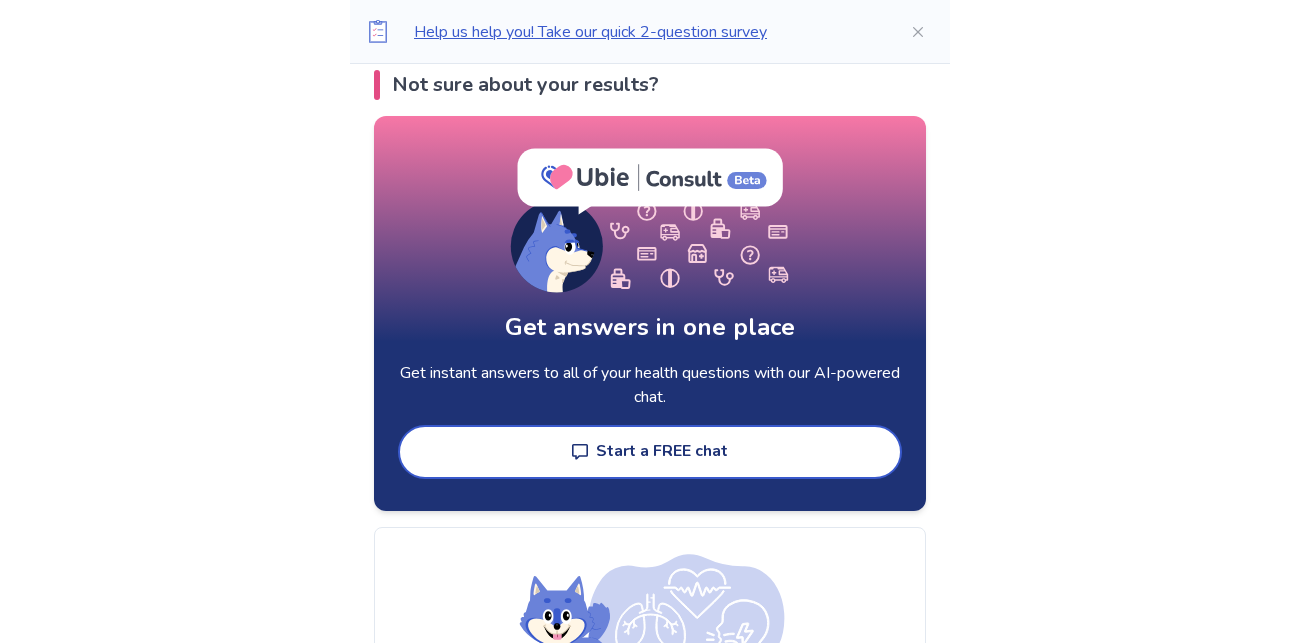 scroll, scrollTop: 4859, scrollLeft: 0, axis: vertical 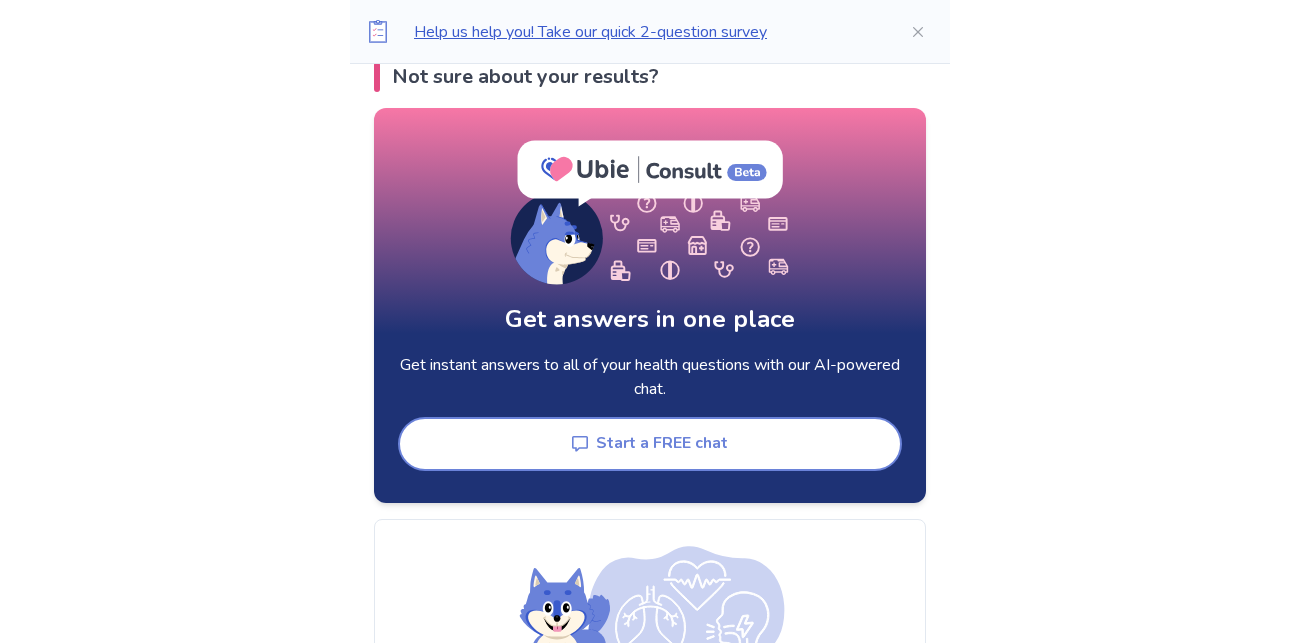 click on "Start a FREE chat" at bounding box center [650, 444] 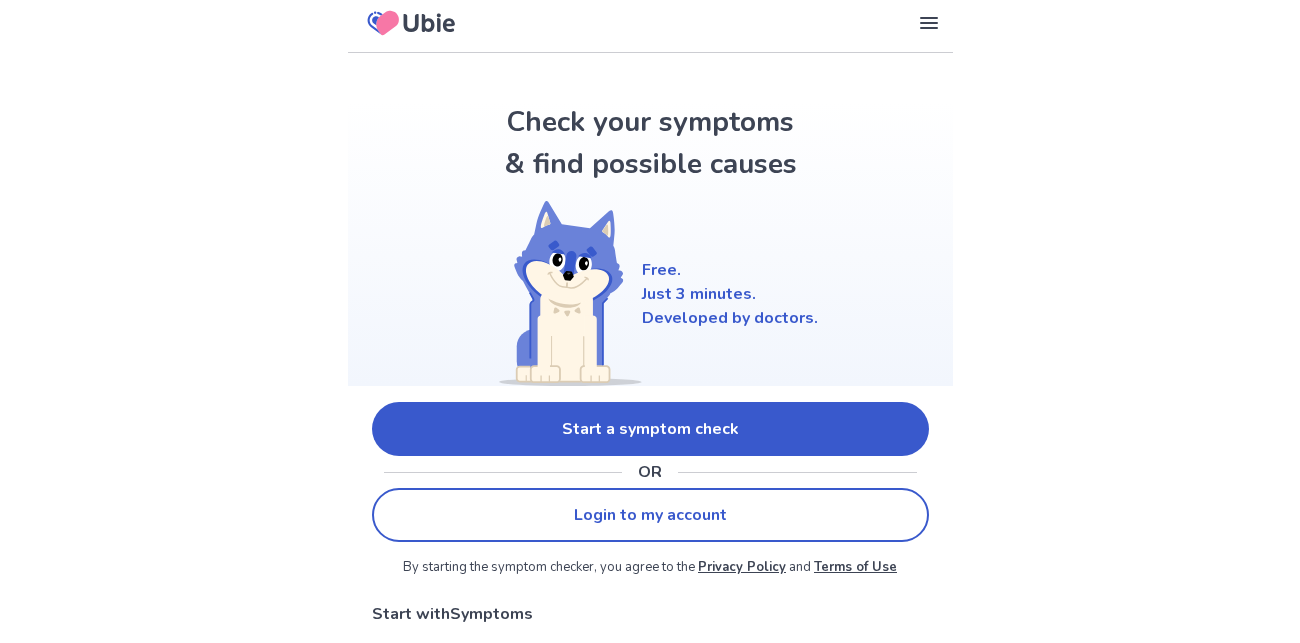 scroll, scrollTop: 145, scrollLeft: 0, axis: vertical 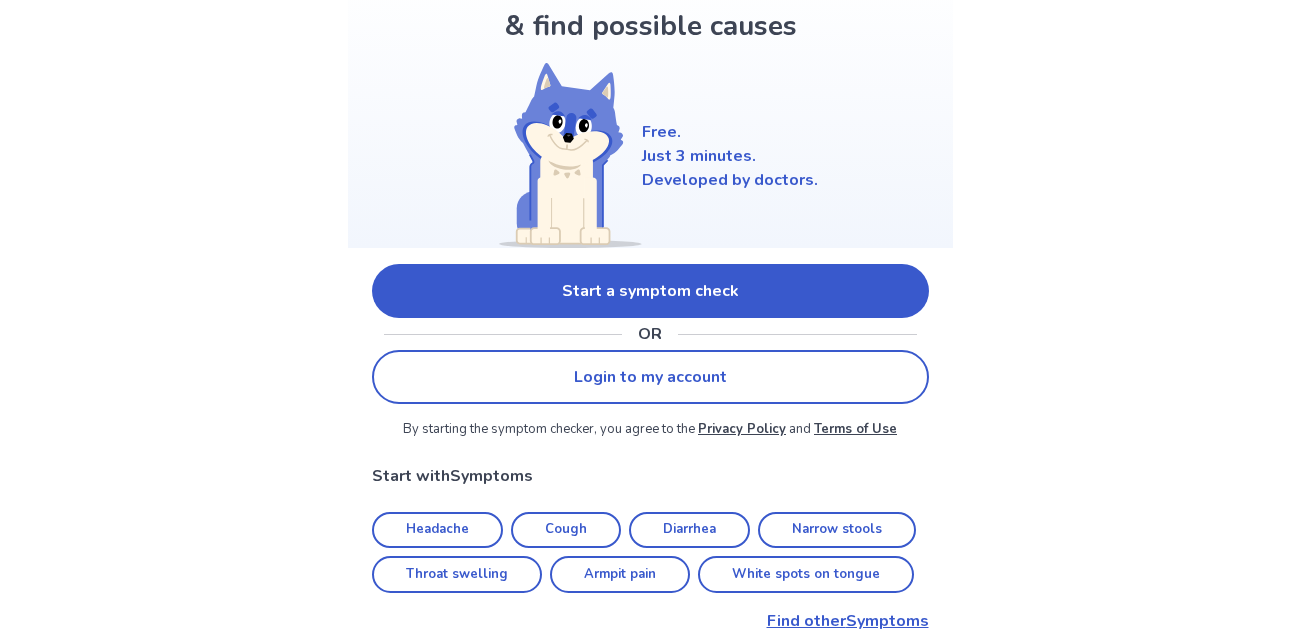 click on "Login to my account" at bounding box center [650, 377] 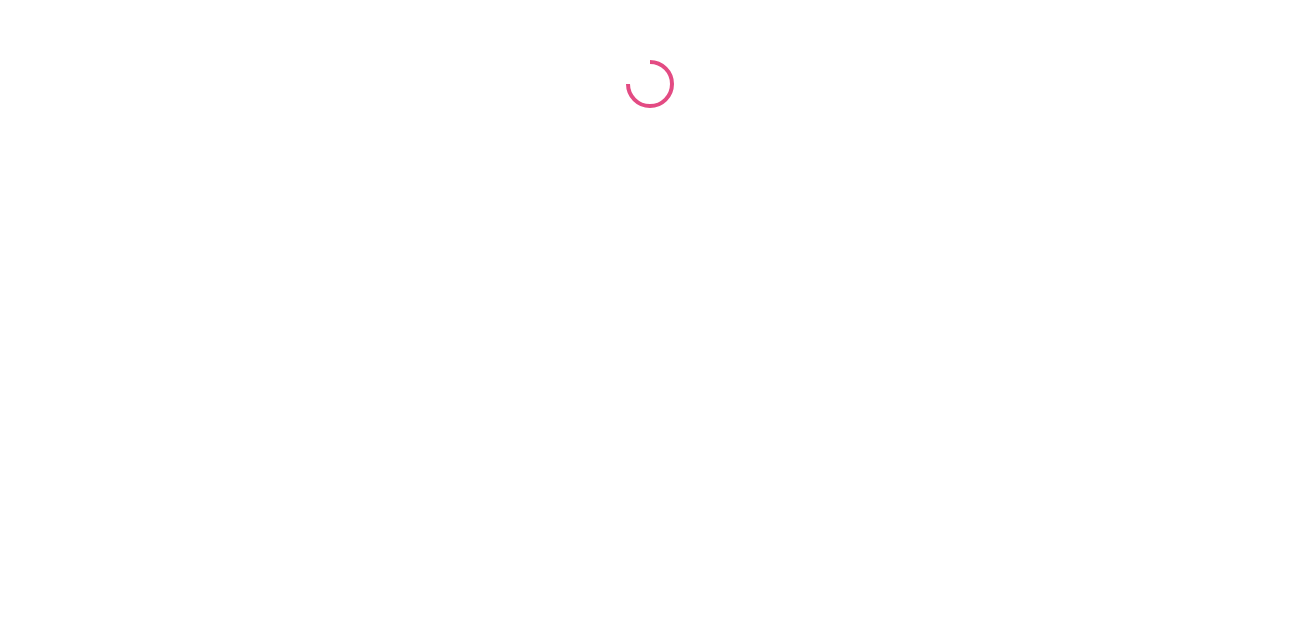 scroll, scrollTop: 0, scrollLeft: 0, axis: both 